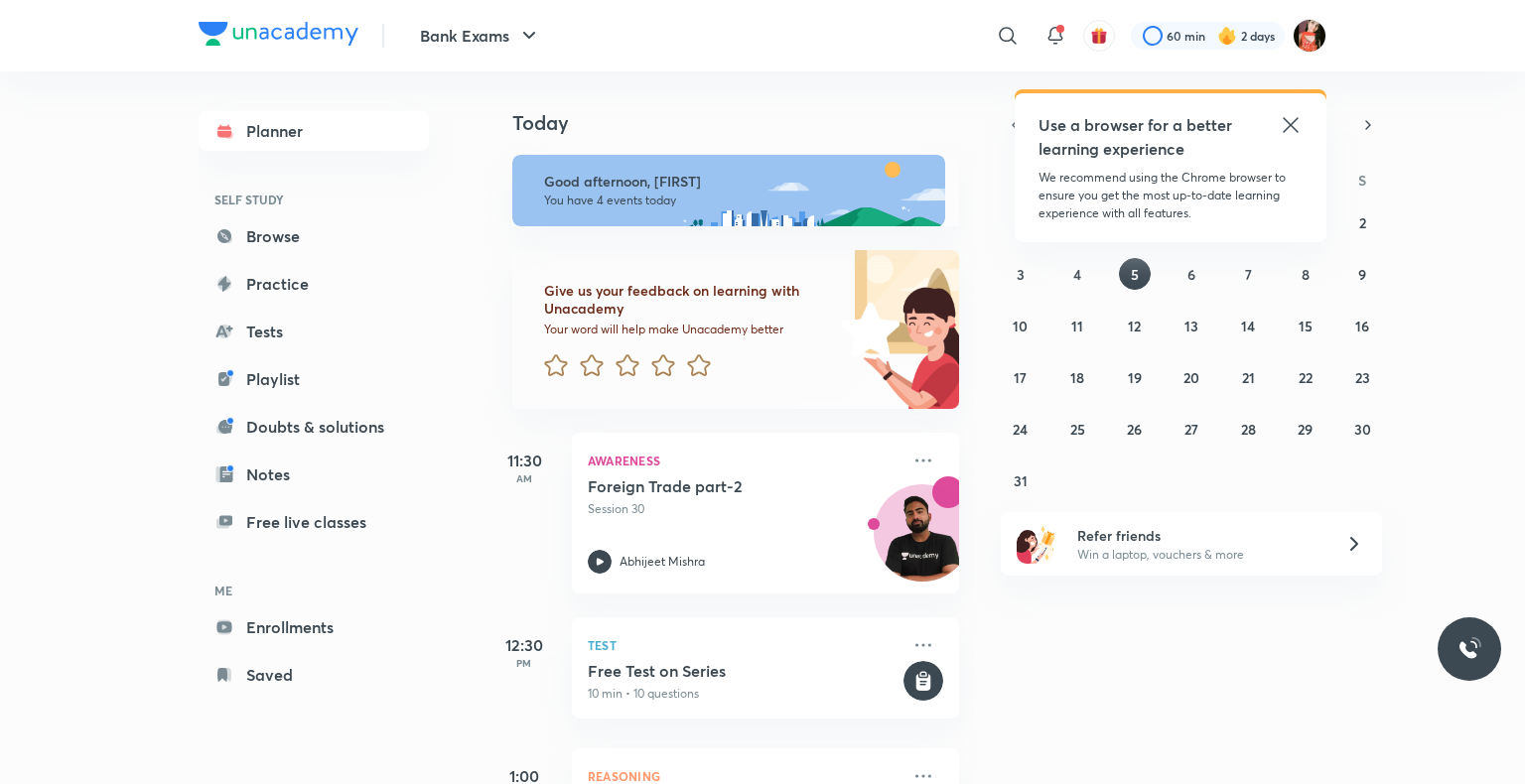 scroll, scrollTop: 0, scrollLeft: 0, axis: both 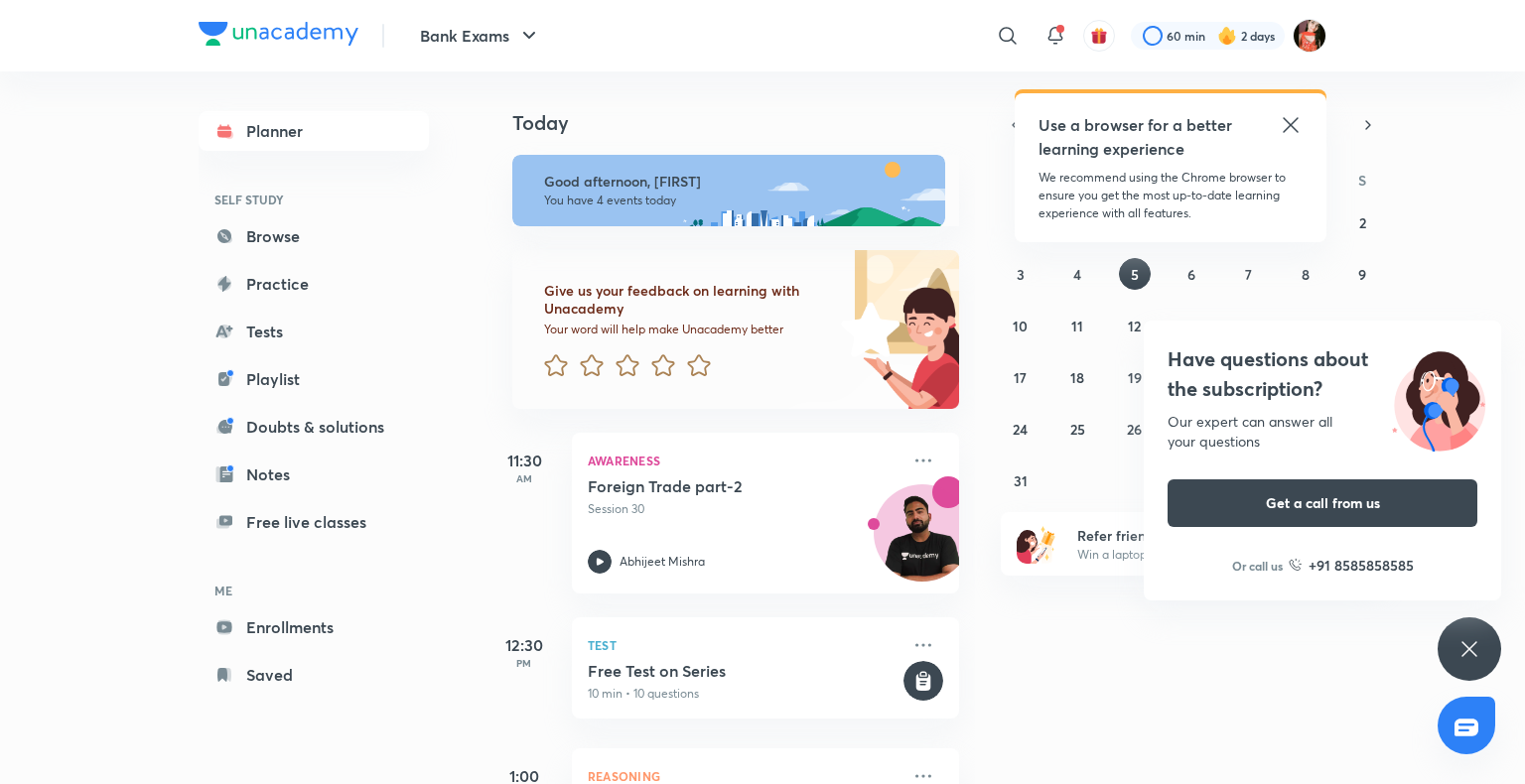 click on "Today Good afternoon, [FIRST] You have 4 events today Give us your feedback on learning with Unacademy Your word will help make Unacademy better 11:30 AM Awareness Foreign Trade part-2 Session 30 [FIRST] [LAST] 12:30 PM Test Free Test on Series 10 min • 10 questions 1:00 PM Reasoning Seating & Puzzle - IX Session 29 [FIRST] [LAST] 7:00 PM English Language Word swap Session 23 [FIRST] [LAST]" at bounding box center (1003, 428) 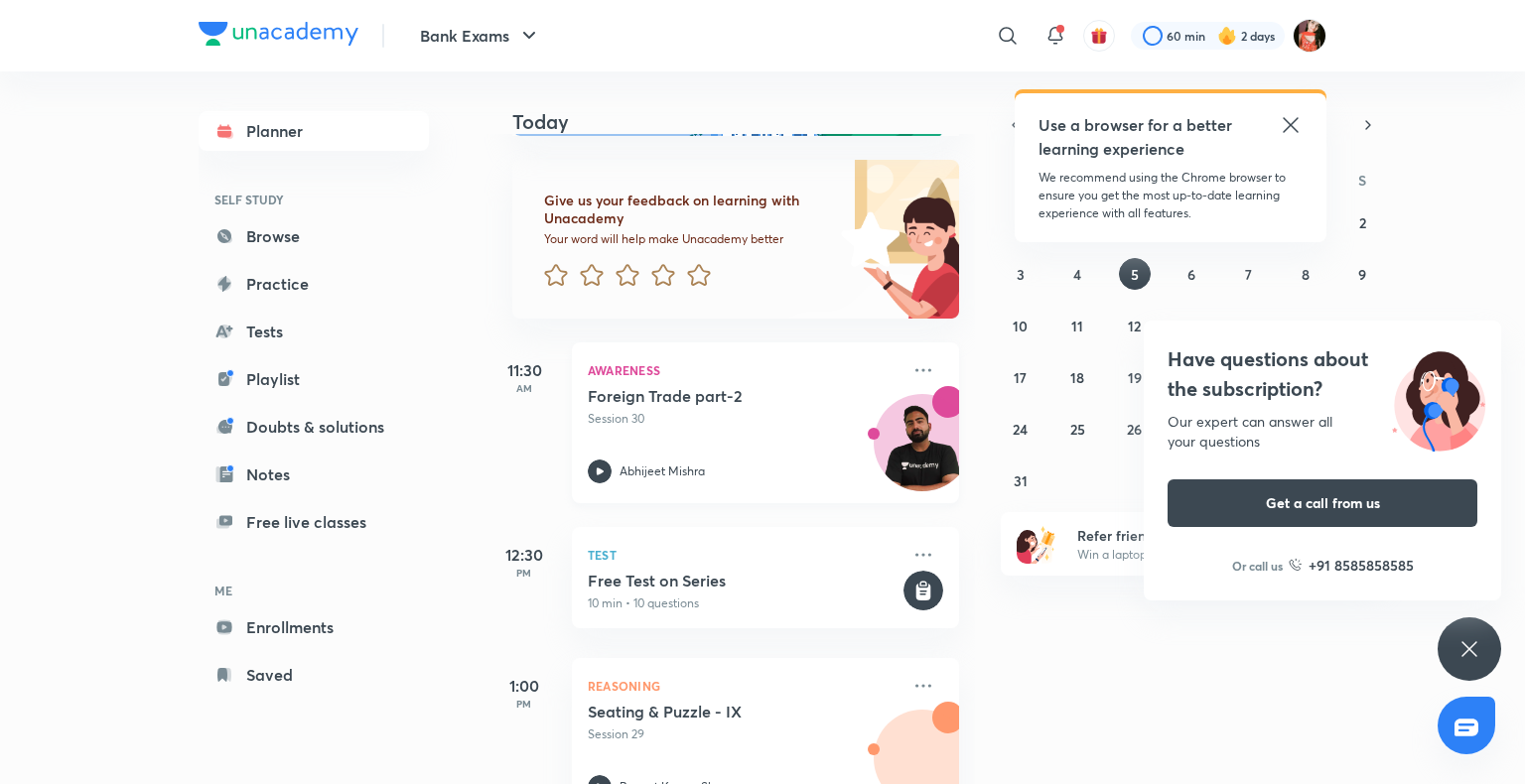 scroll, scrollTop: 340, scrollLeft: 0, axis: vertical 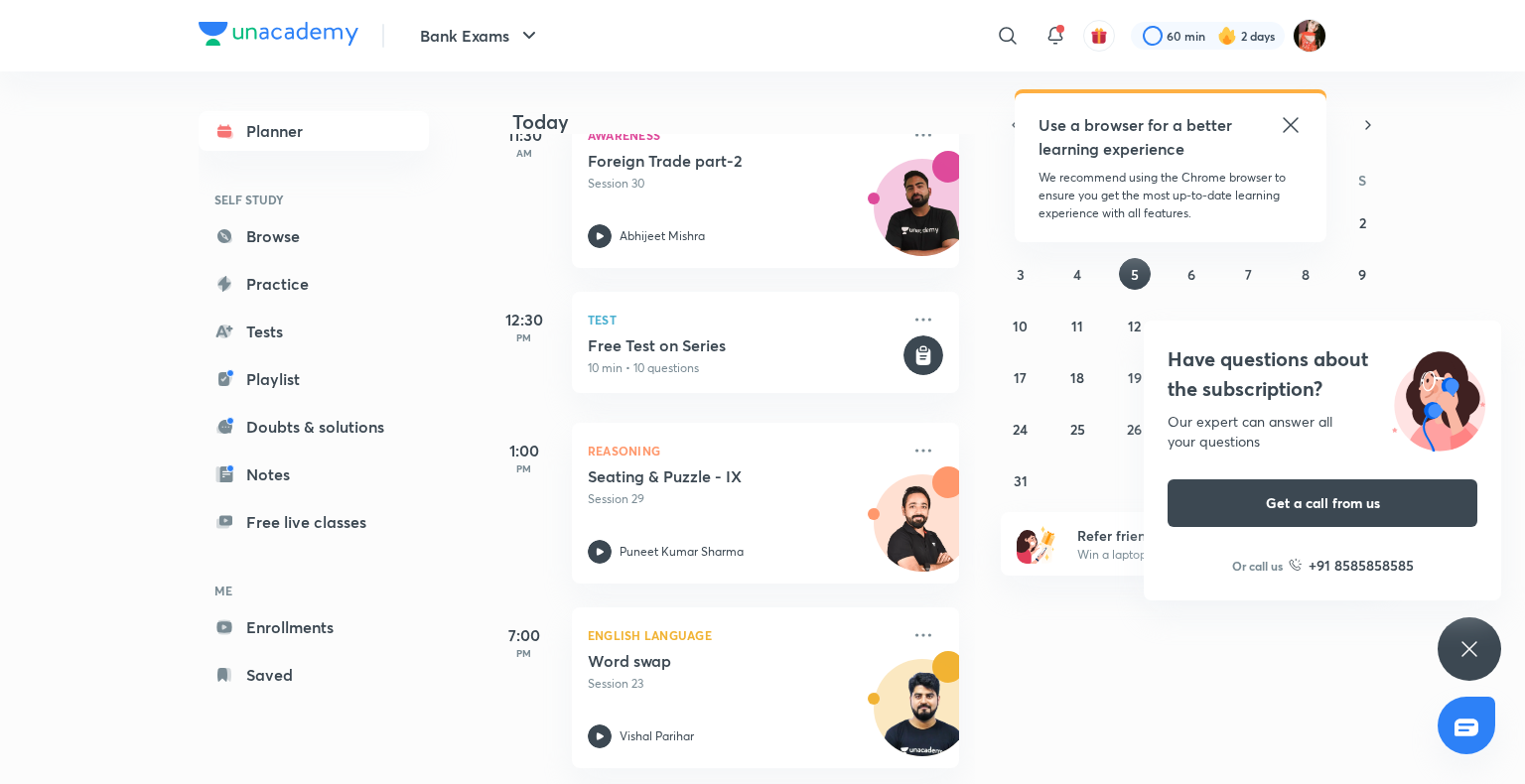 click 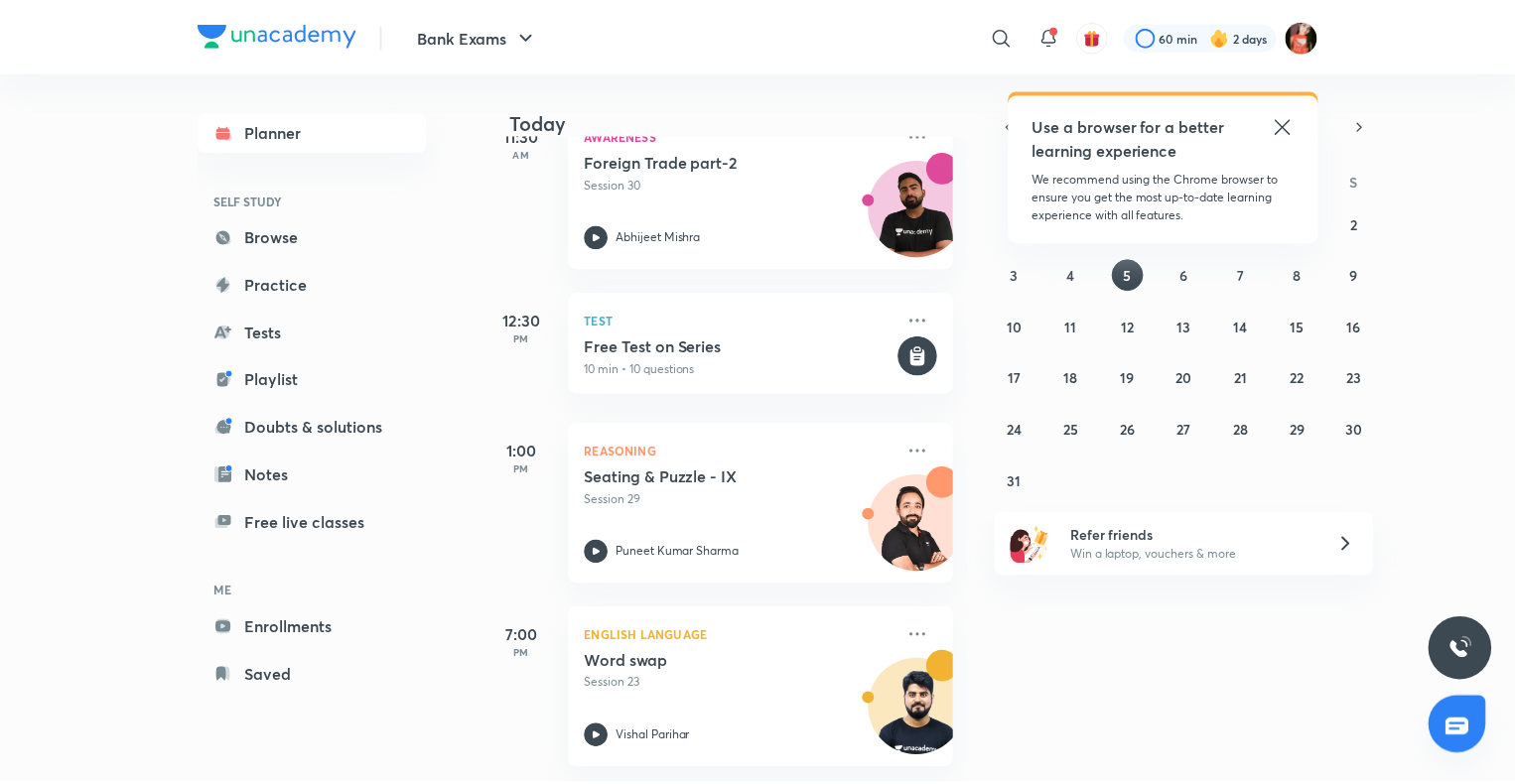 scroll, scrollTop: 241, scrollLeft: 0, axis: vertical 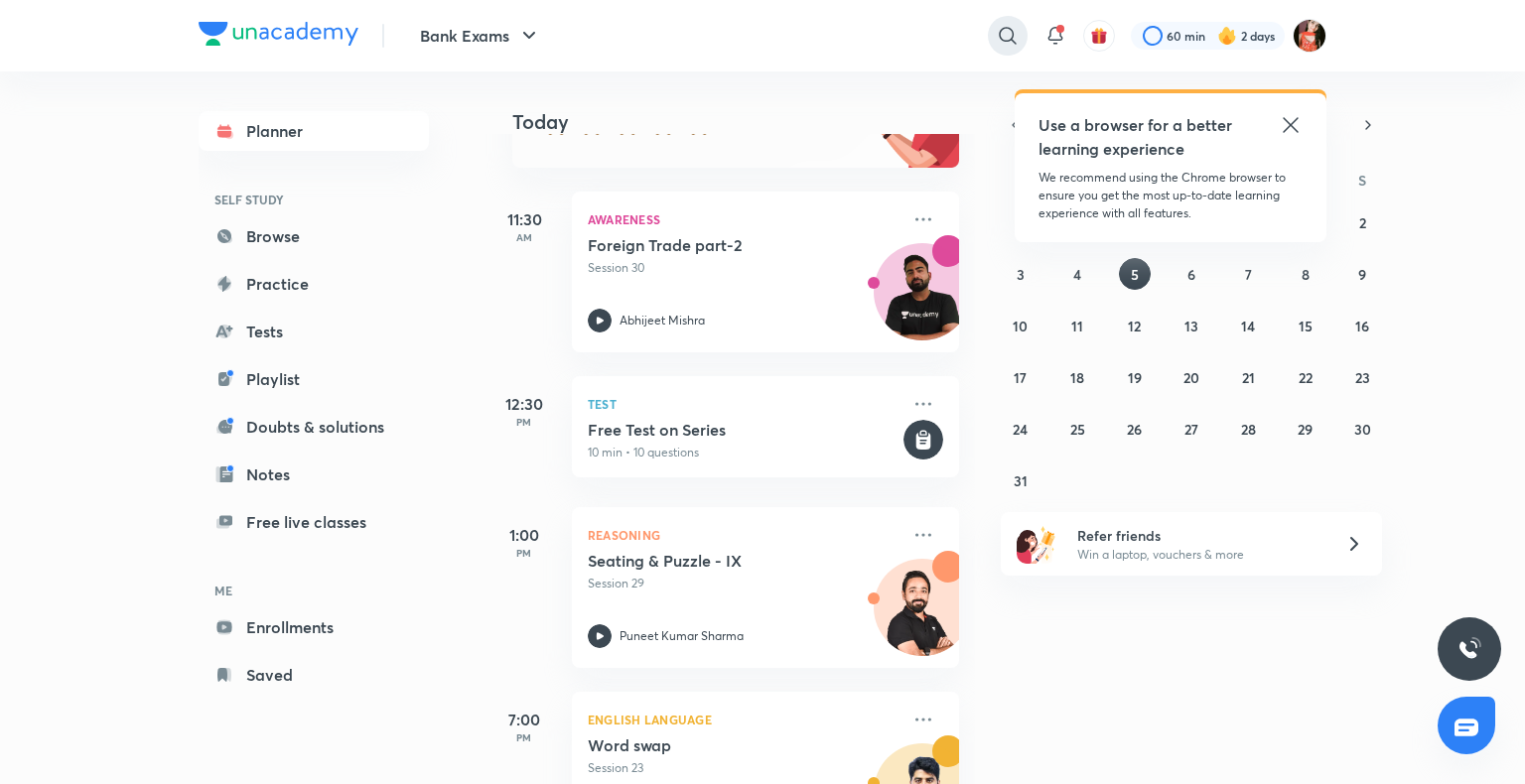 click 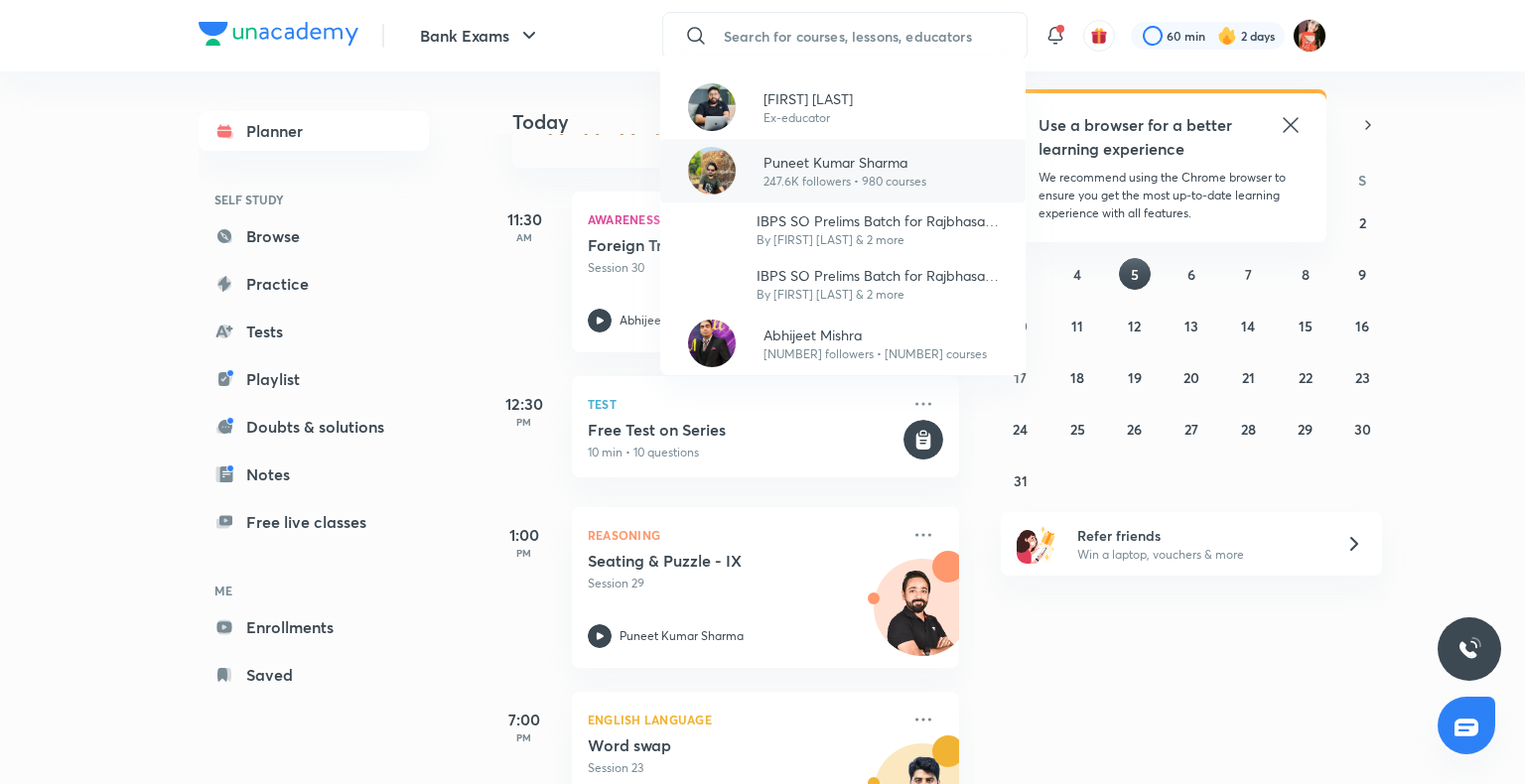 click at bounding box center [712, 171] 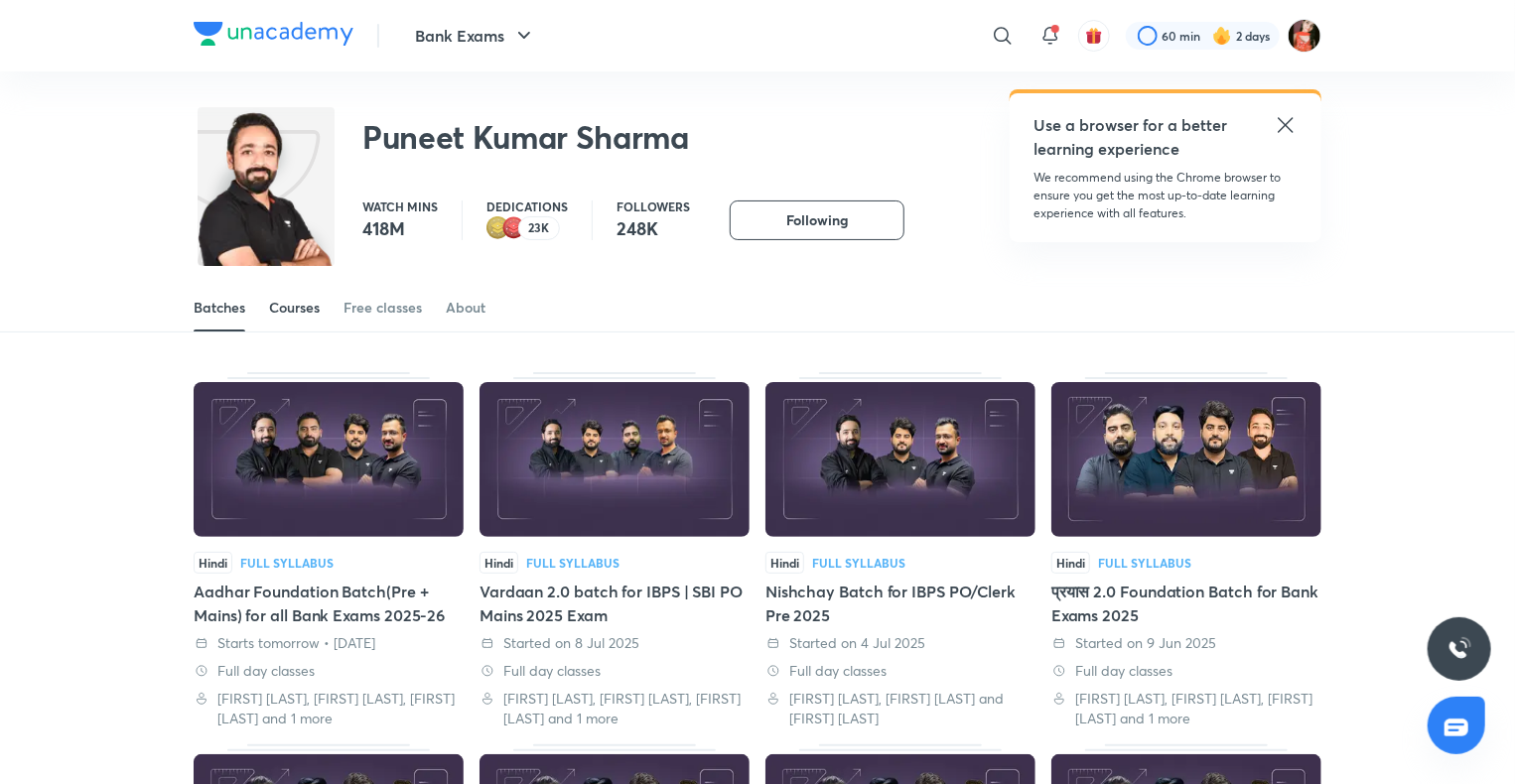 click on "Courses" at bounding box center (294, 308) 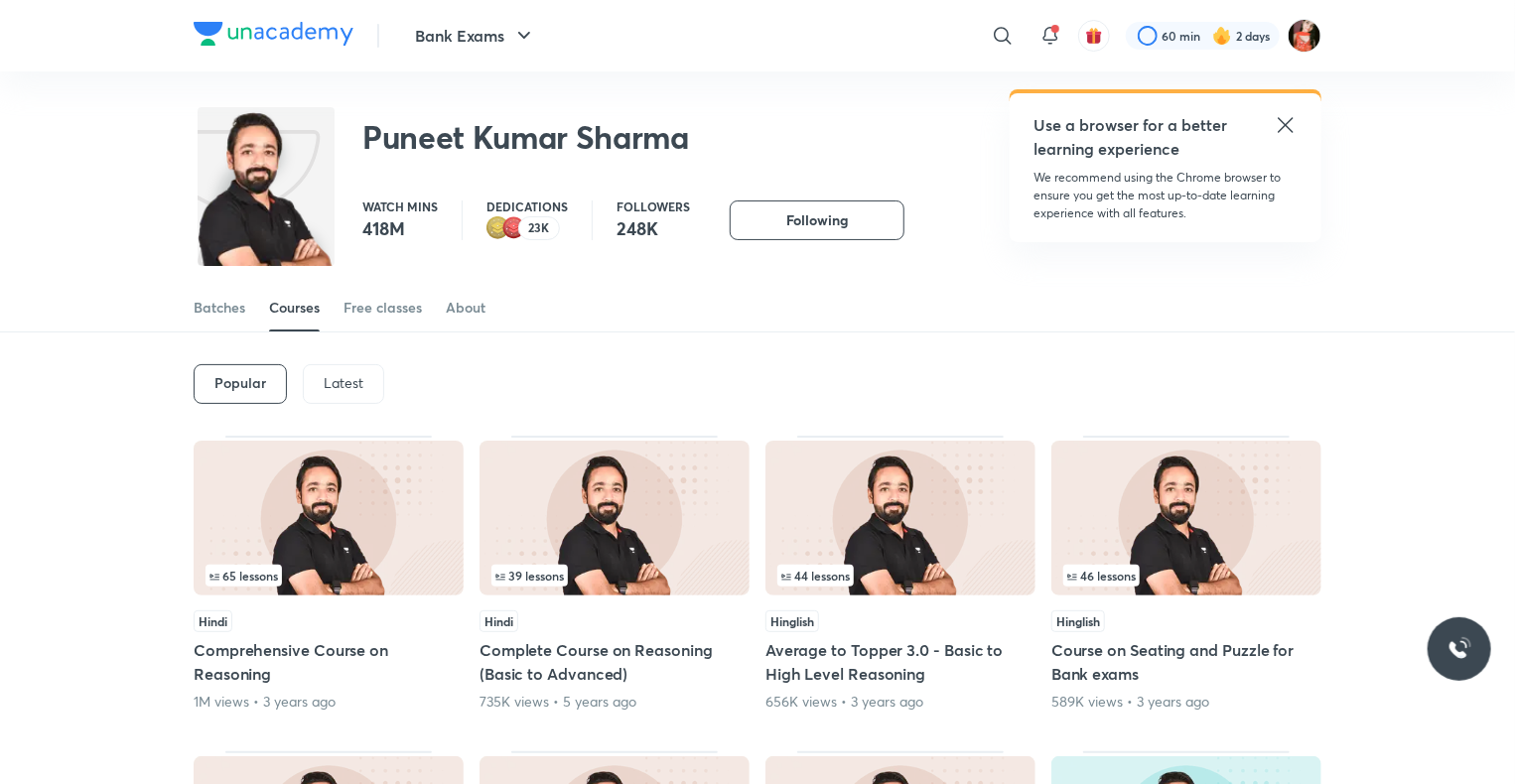 click on "Latest" at bounding box center [344, 383] 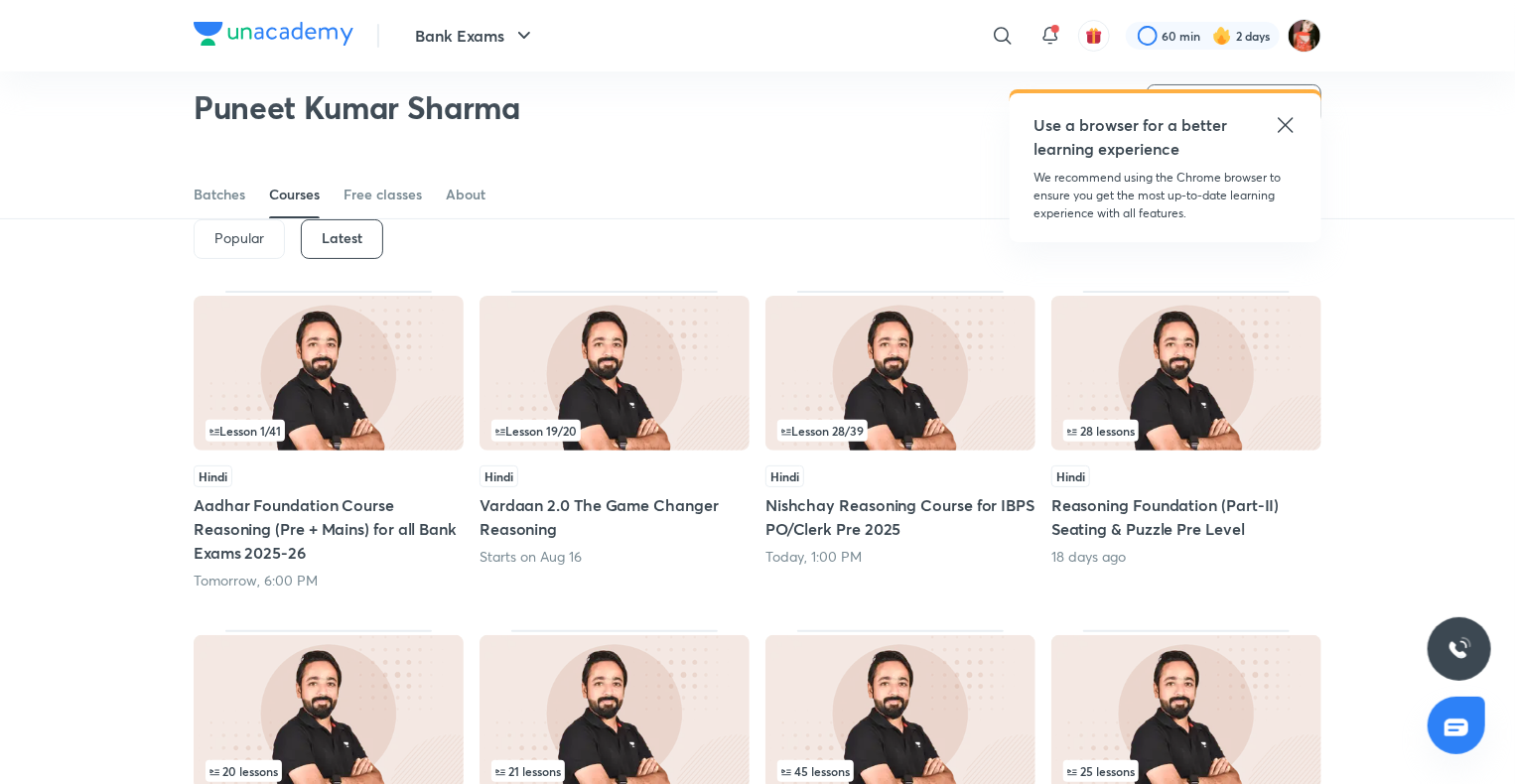 scroll, scrollTop: 0, scrollLeft: 0, axis: both 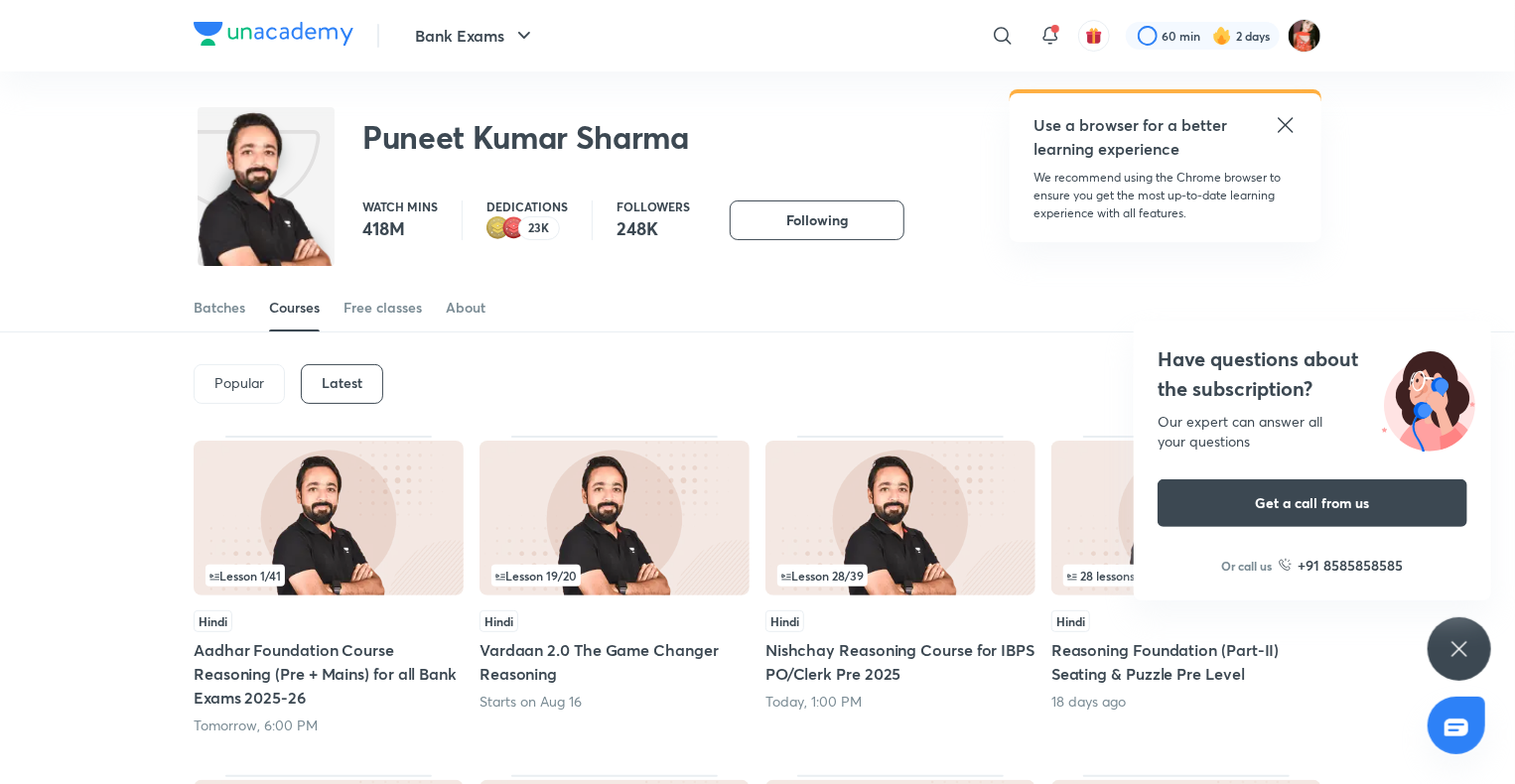 click on "Aadhar Foundation Course Reasoning (Pre + Mains) for all Bank Exams 2025-26" at bounding box center (329, 674) 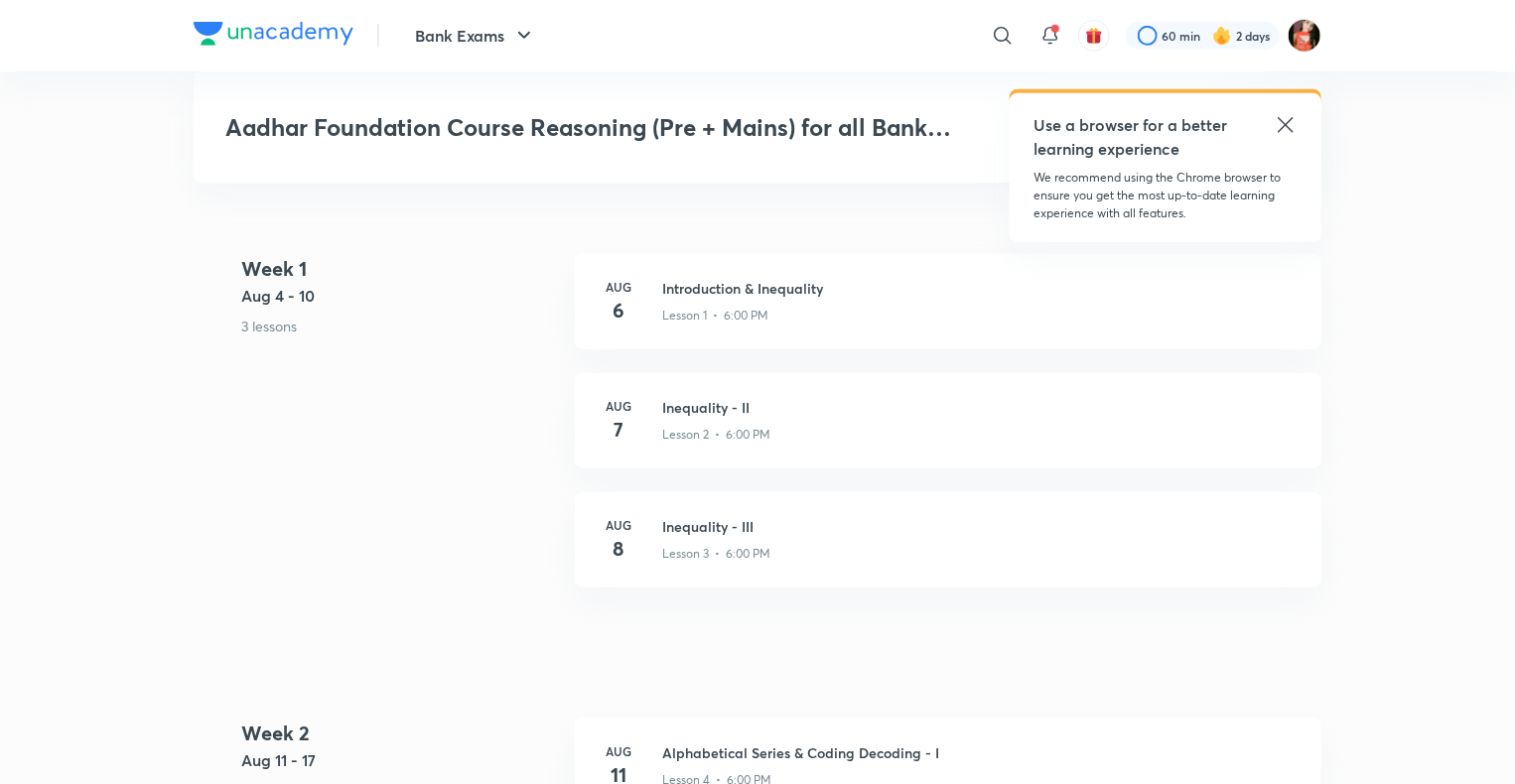 scroll, scrollTop: 794, scrollLeft: 0, axis: vertical 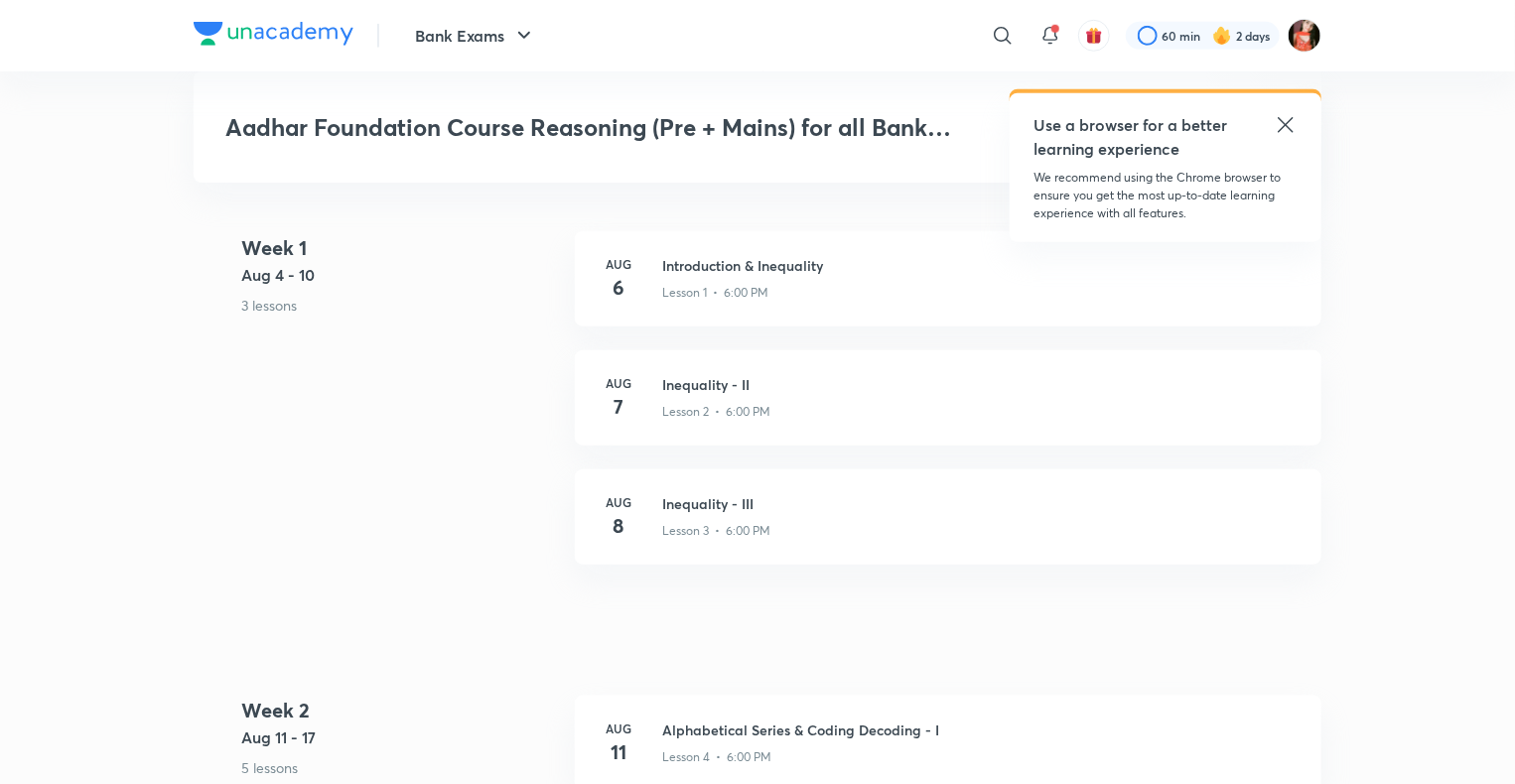 click 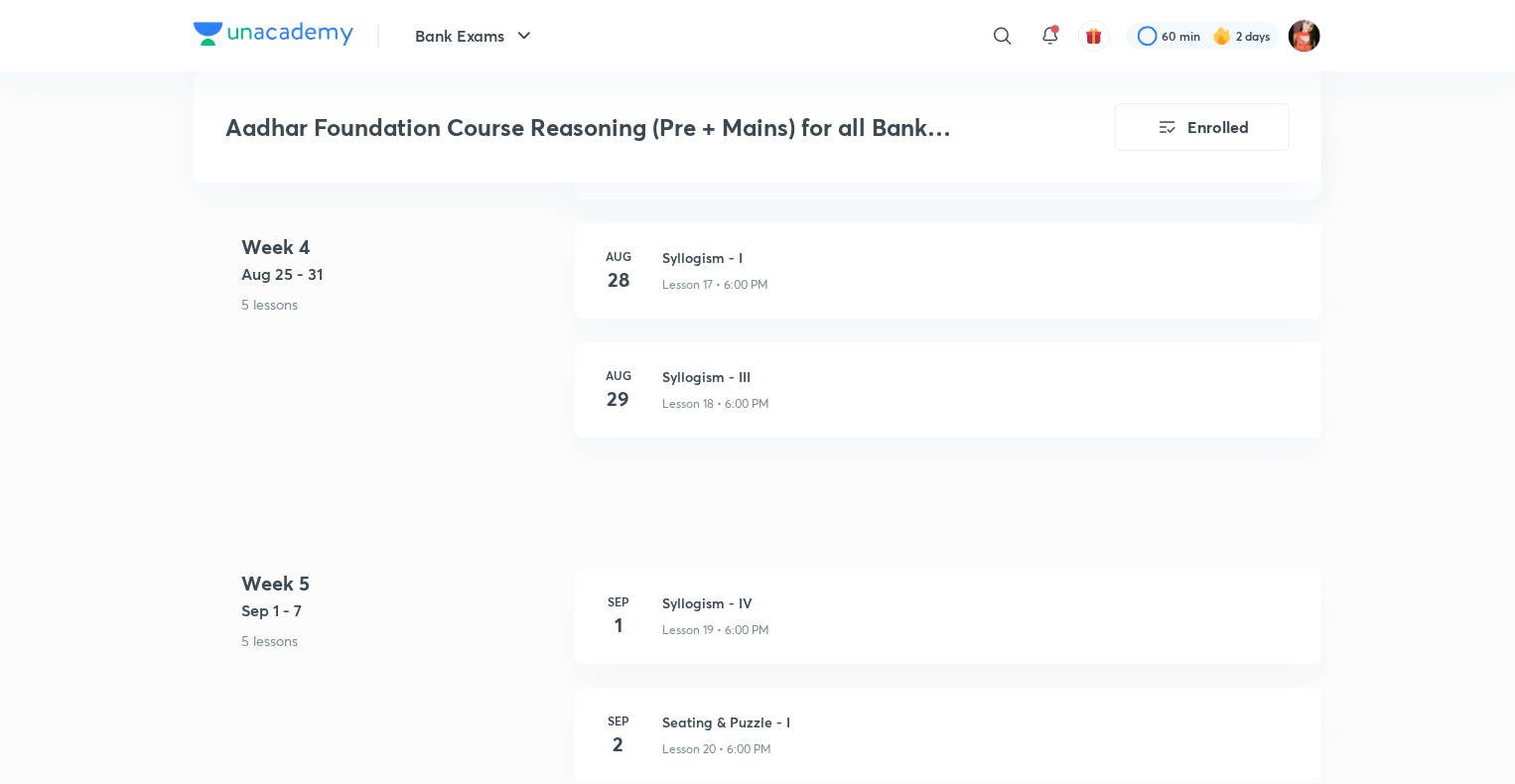 scroll, scrollTop: 2679, scrollLeft: 0, axis: vertical 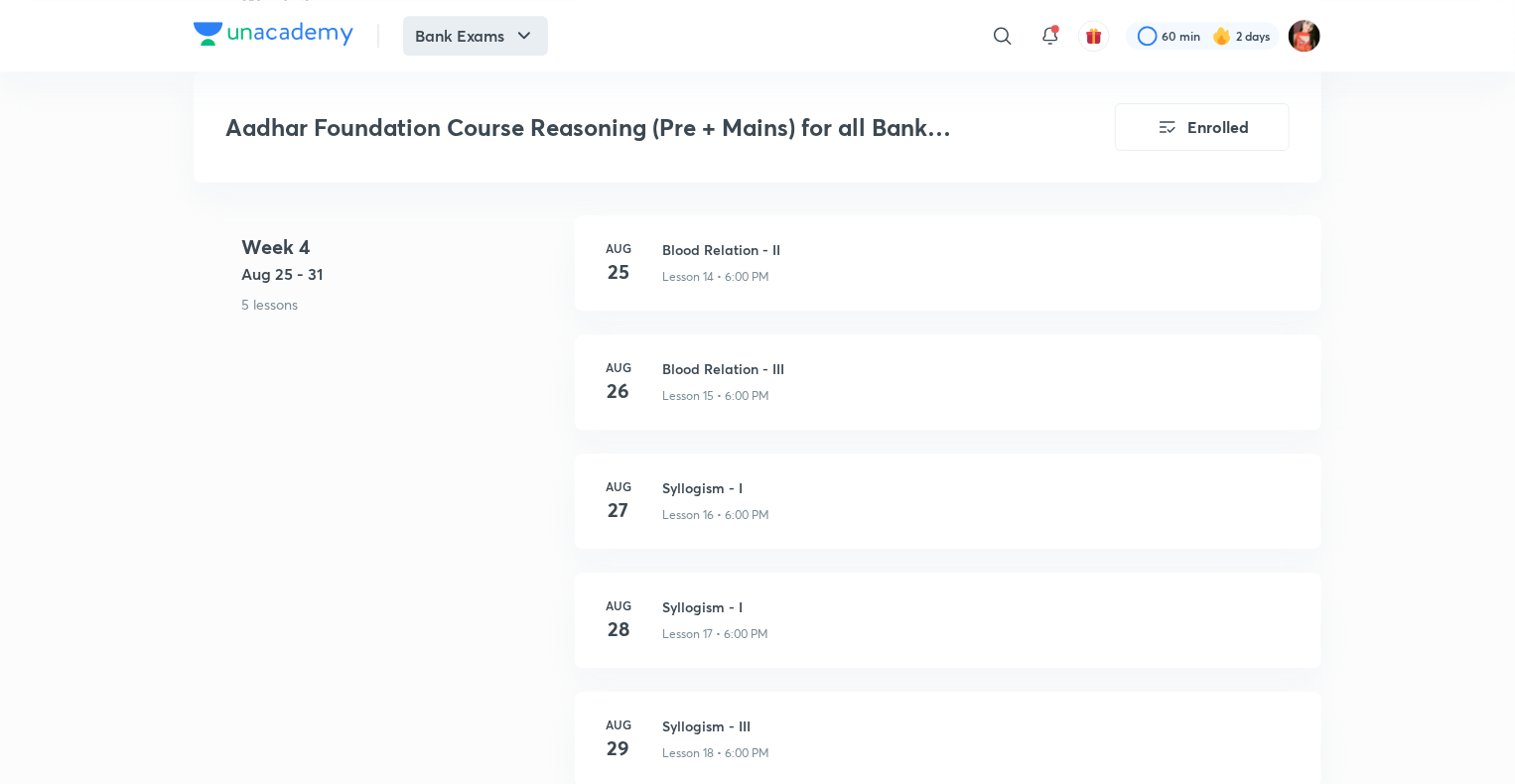 click on "Bank Exams" at bounding box center (476, 36) 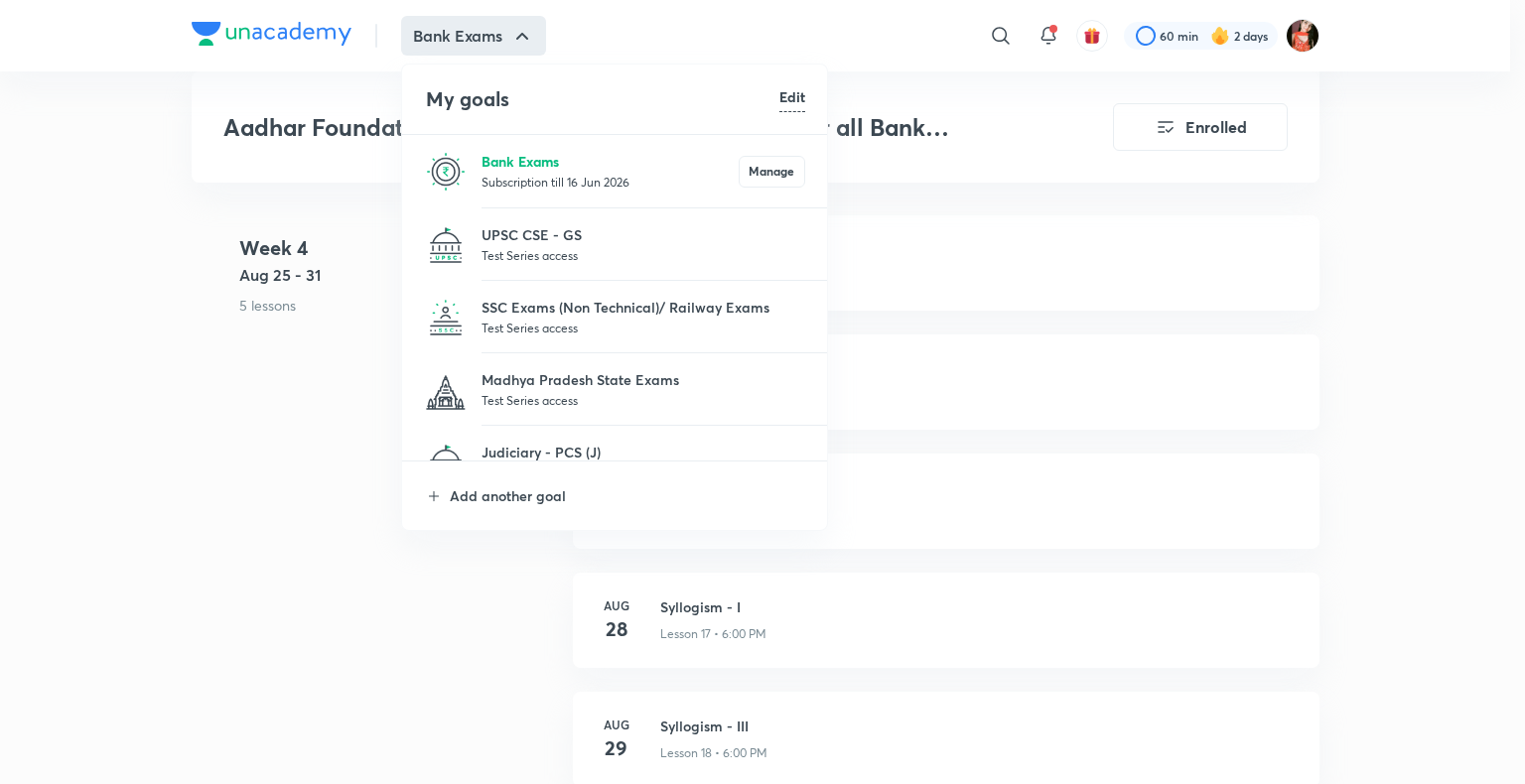 click on "Bank Exams" at bounding box center [610, 161] 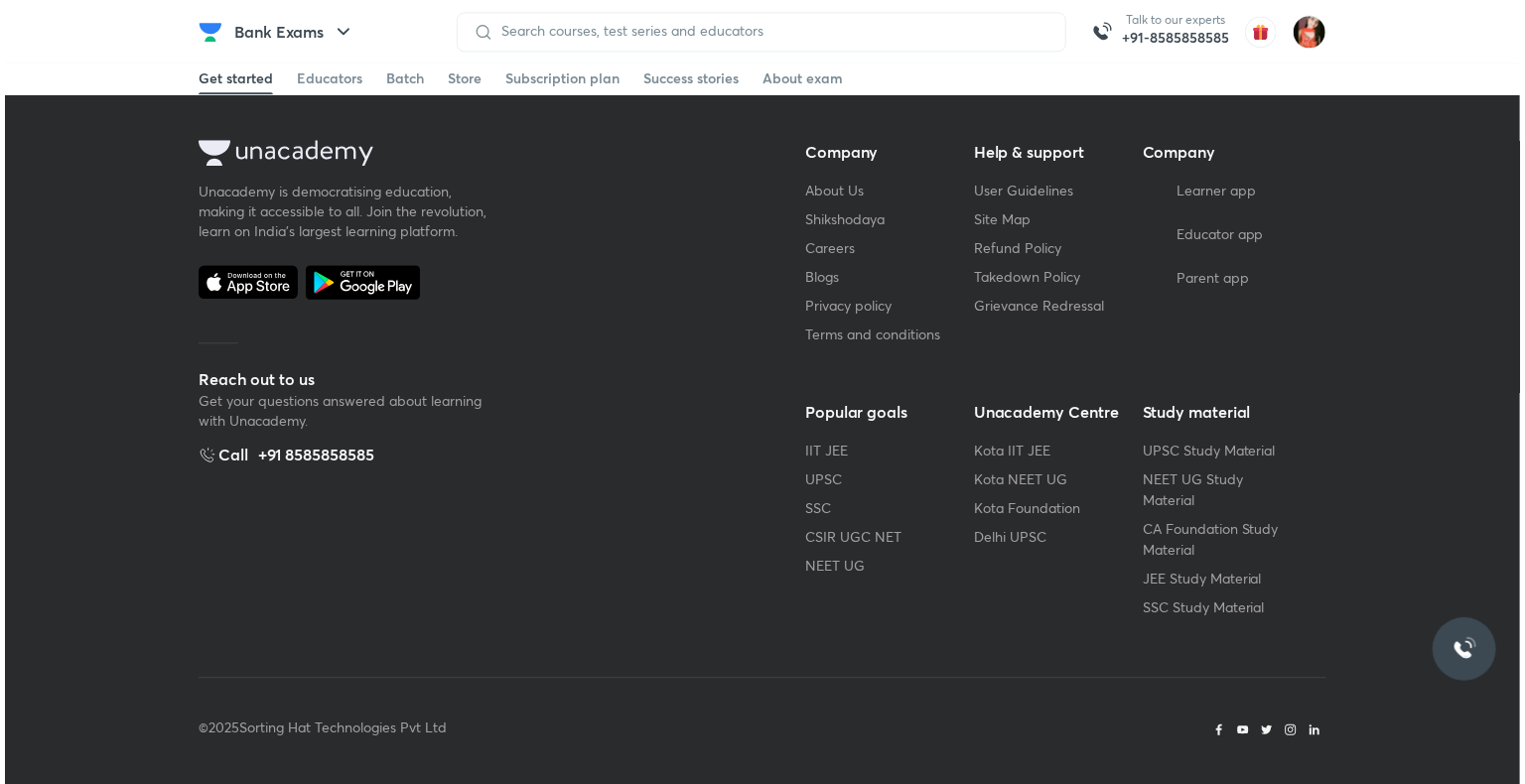 scroll, scrollTop: 0, scrollLeft: 0, axis: both 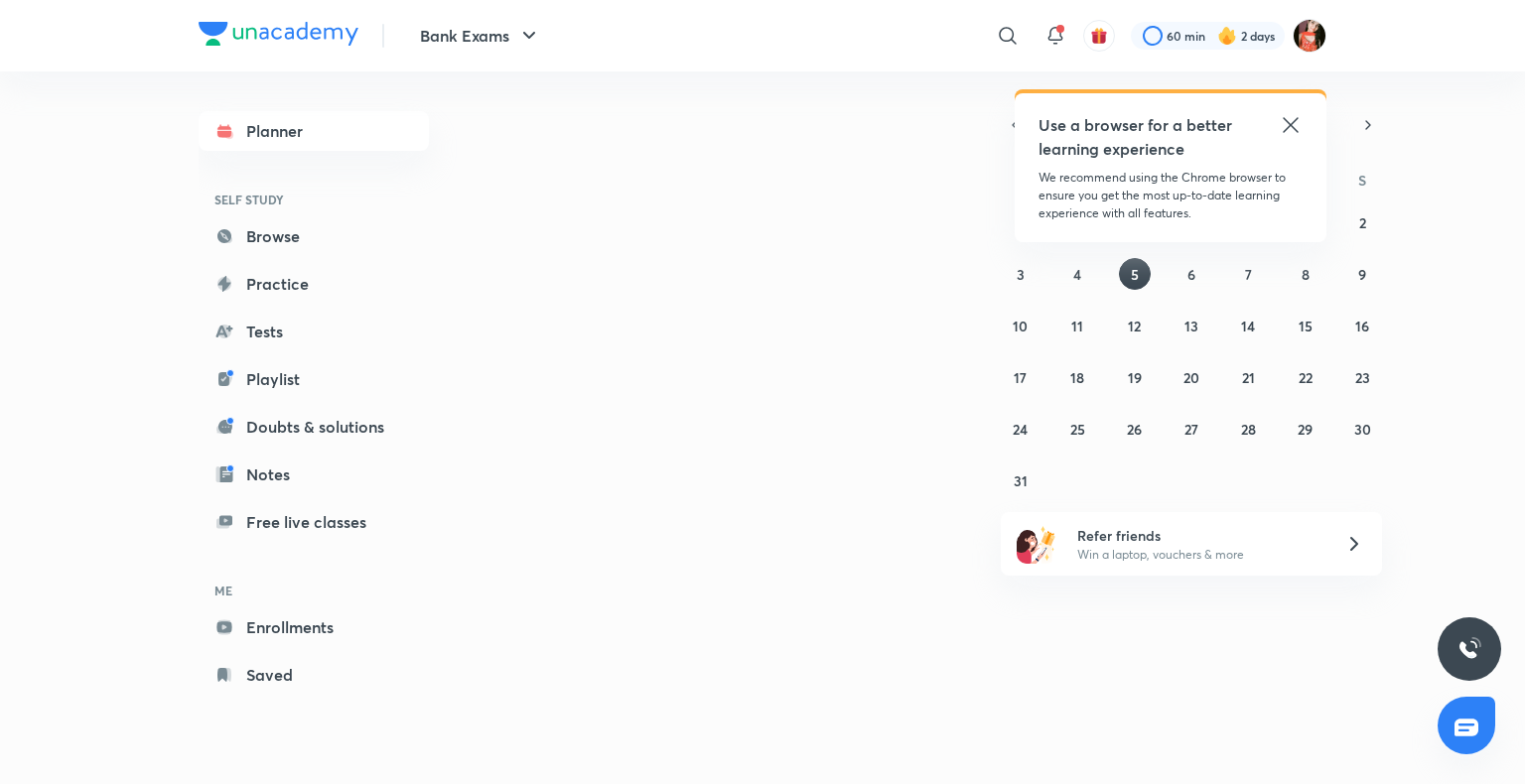 click on "Use a browser for a better learning experience We recommend using the Chrome browser to ensure you get the most up-to-date learning experience with all features." at bounding box center (1171, 168) 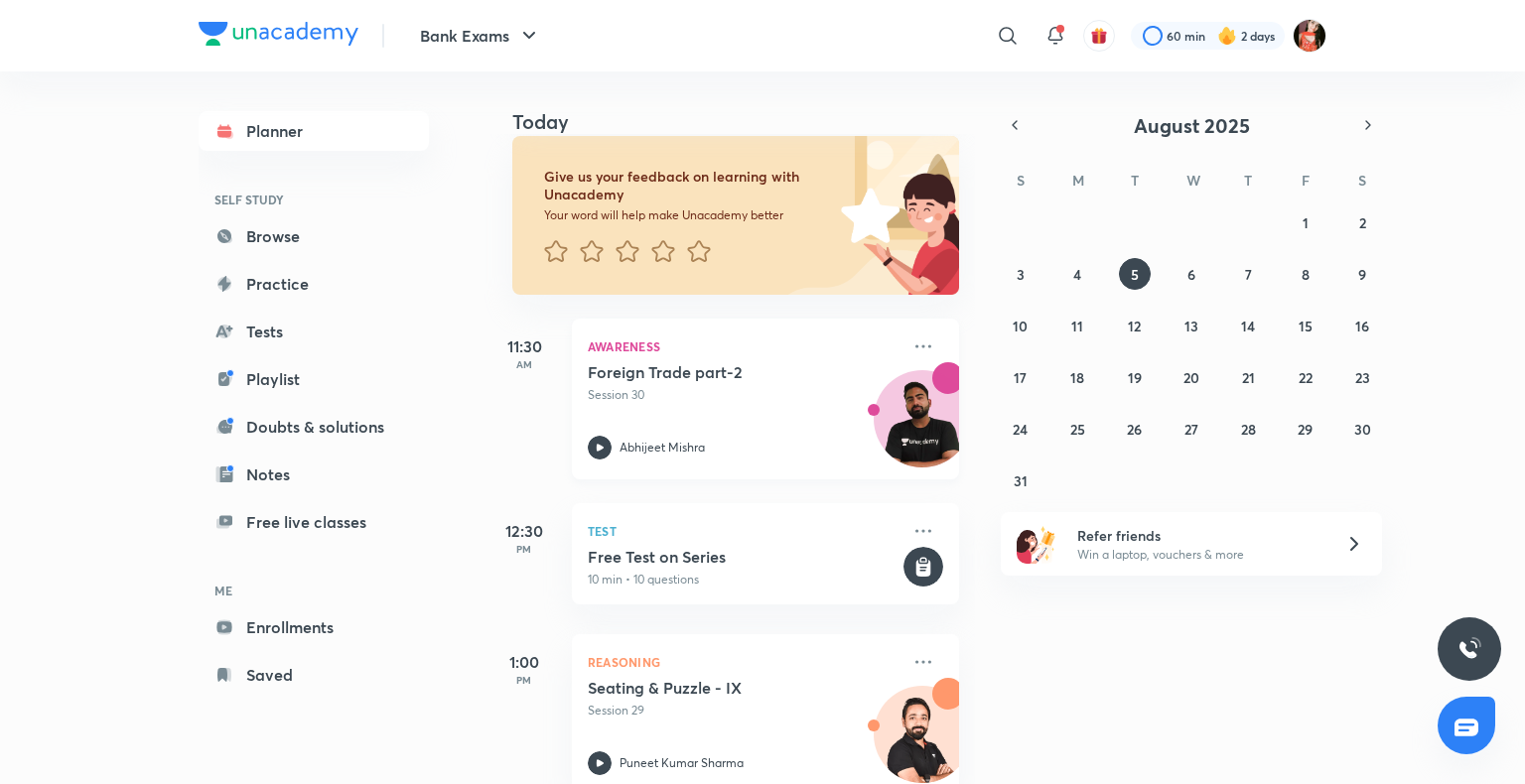 scroll, scrollTop: 340, scrollLeft: 0, axis: vertical 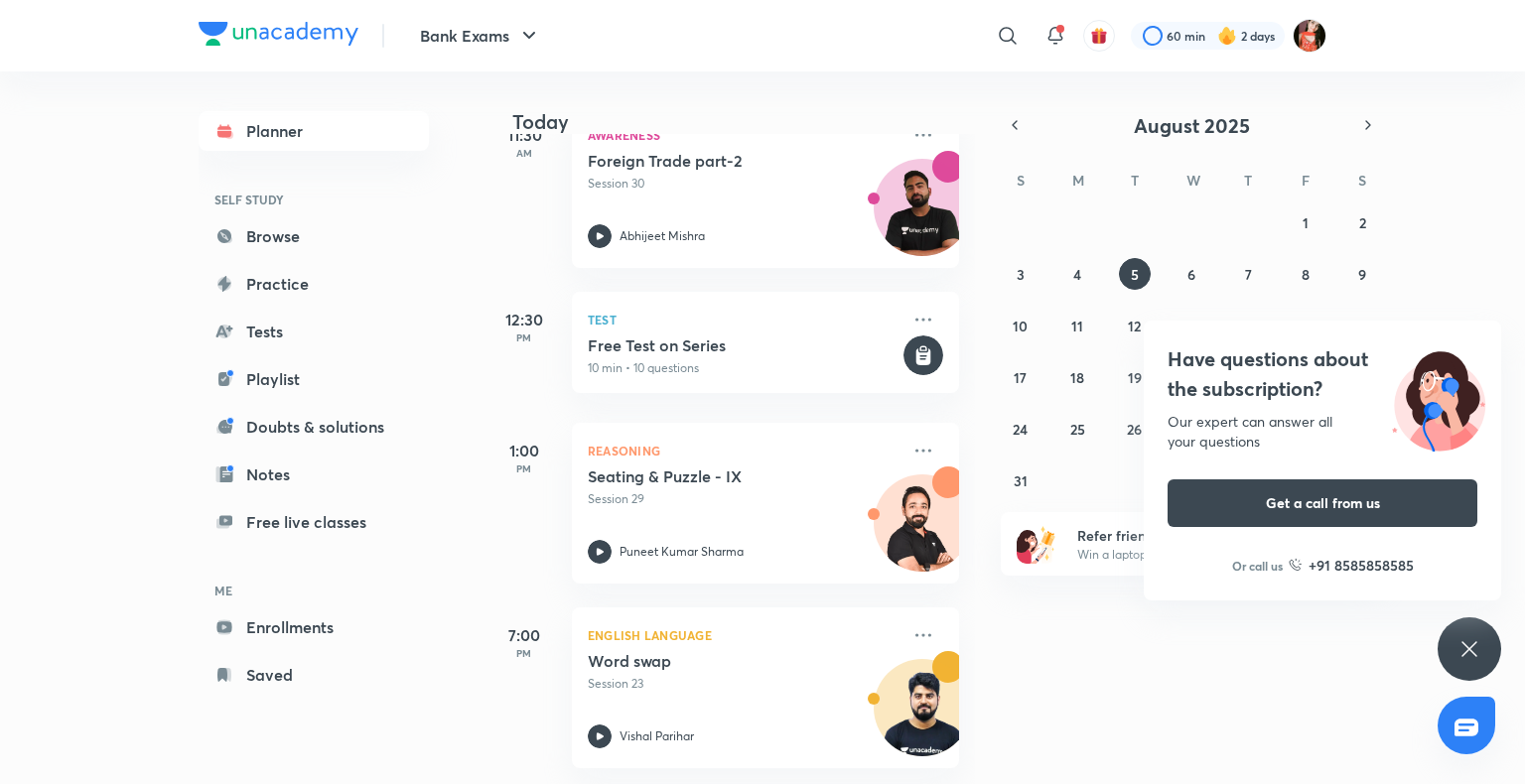 click 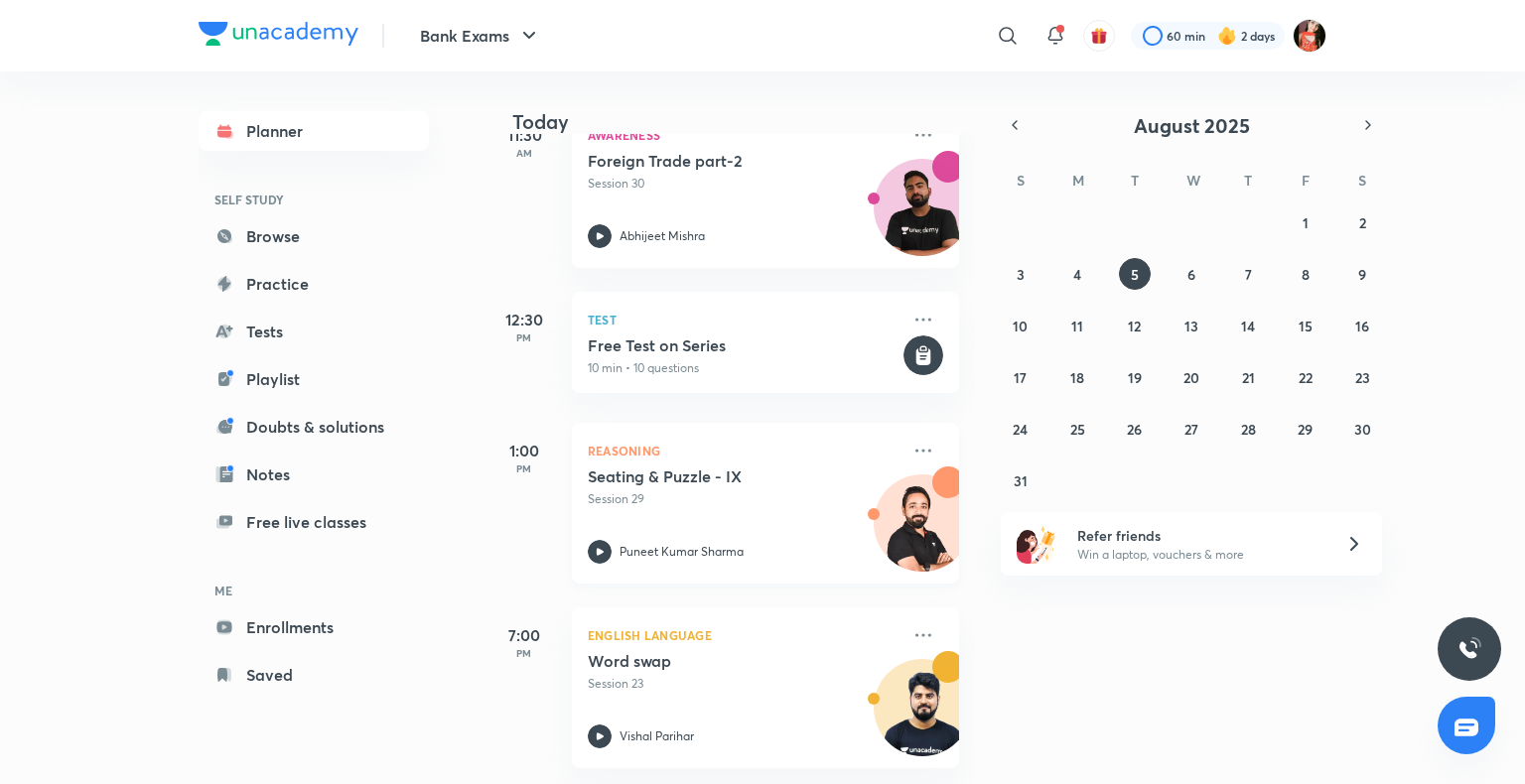scroll, scrollTop: 0, scrollLeft: 0, axis: both 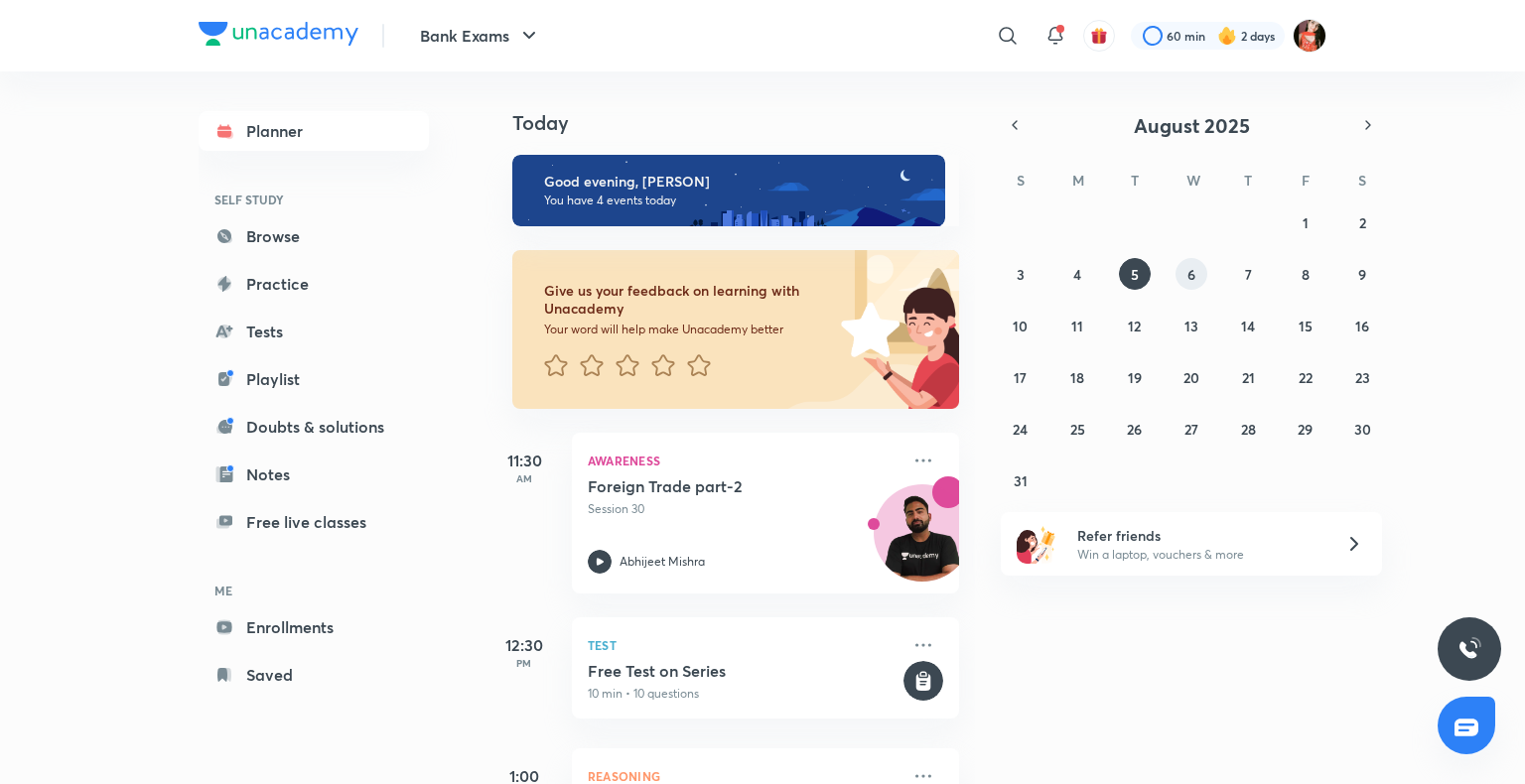 click on "27 28 29 30 31 1 2 3 4 5 6 7 8 9 10 11 12 13 14 15 16 17 18 19 20 21 22 23 24 25 26 27 28 29 30 31 1 2 3 4 5 6" at bounding box center [1191, 351] 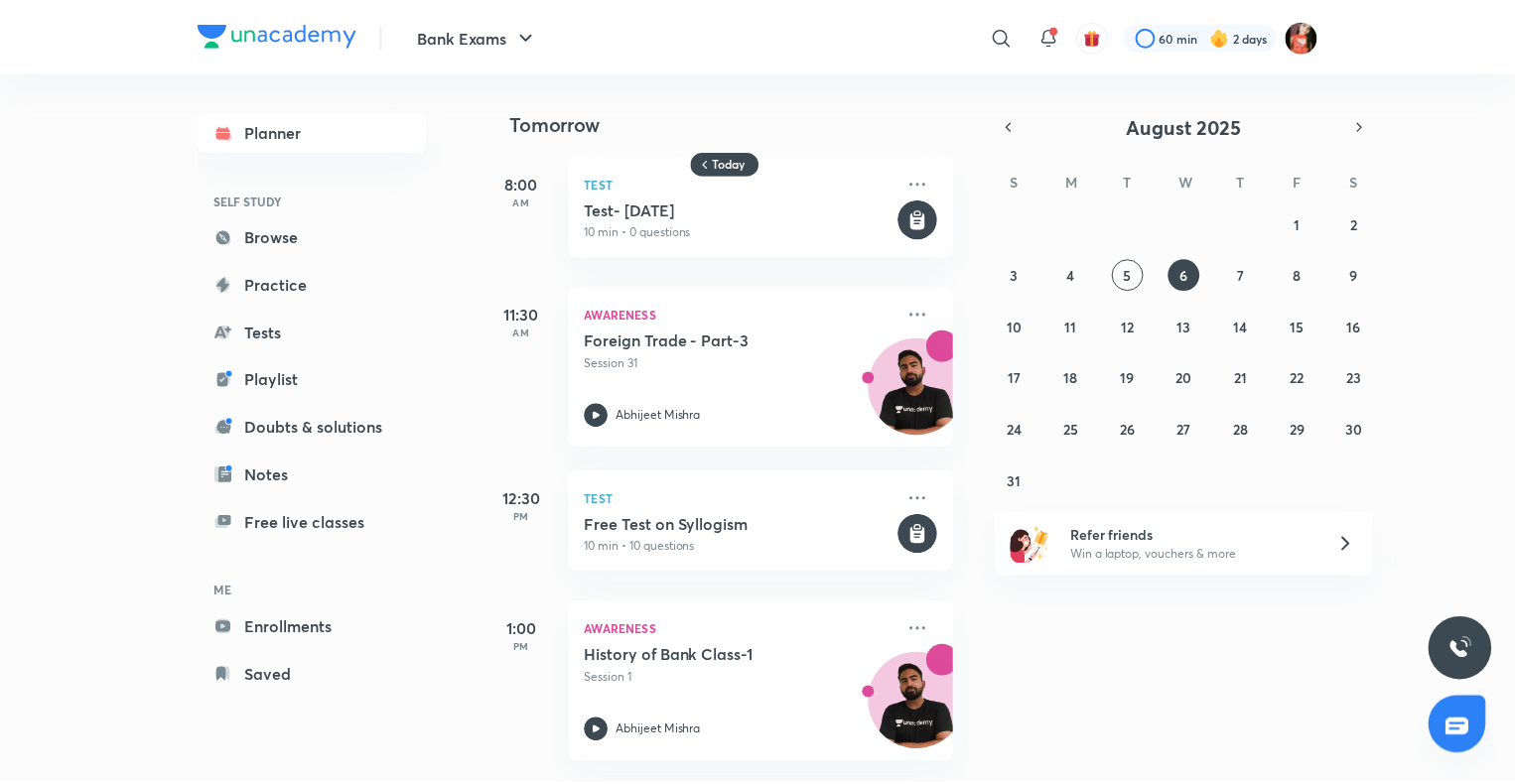 scroll, scrollTop: 0, scrollLeft: 0, axis: both 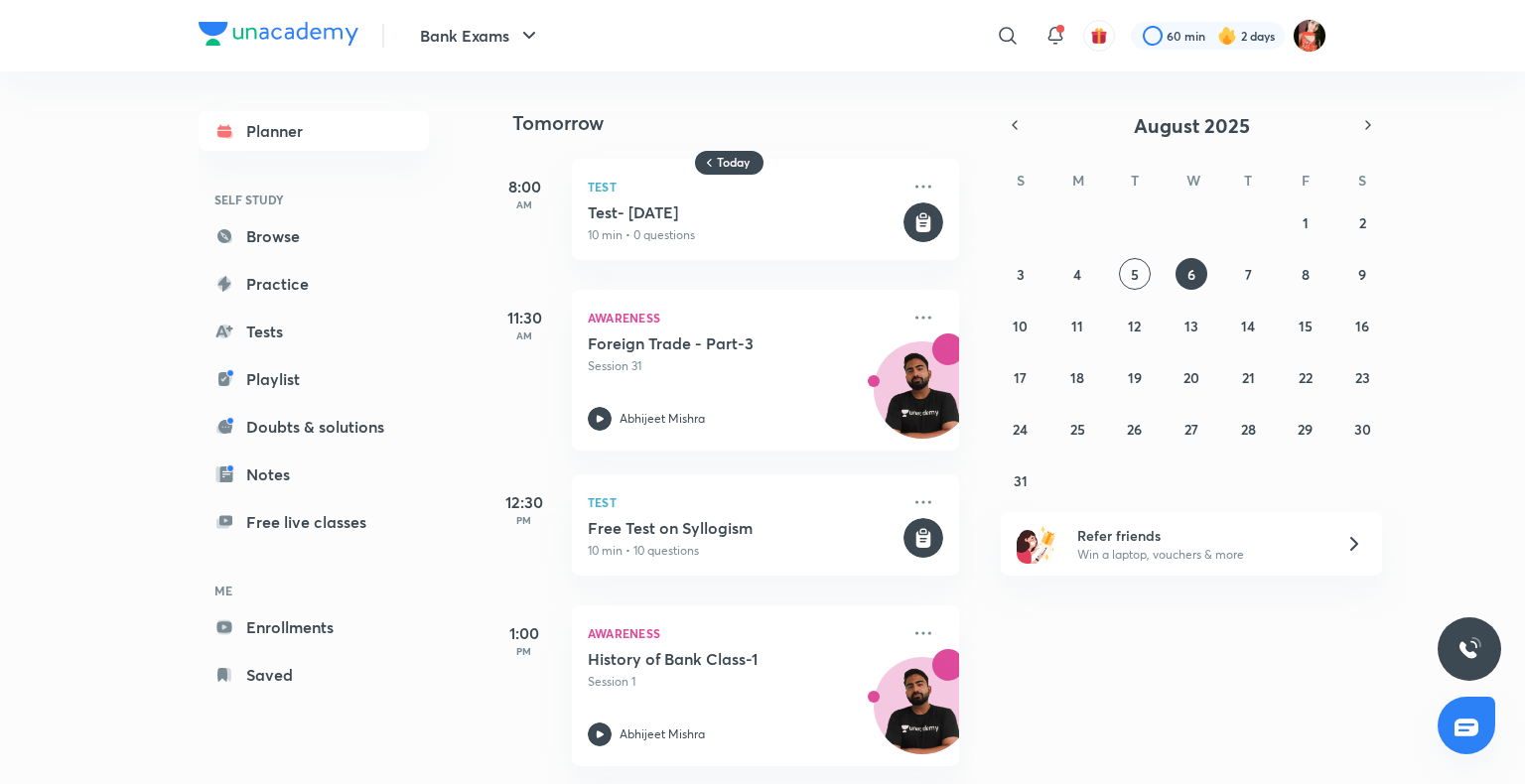 click on "​ [DURATION] [TIME]" at bounding box center [994, 36] 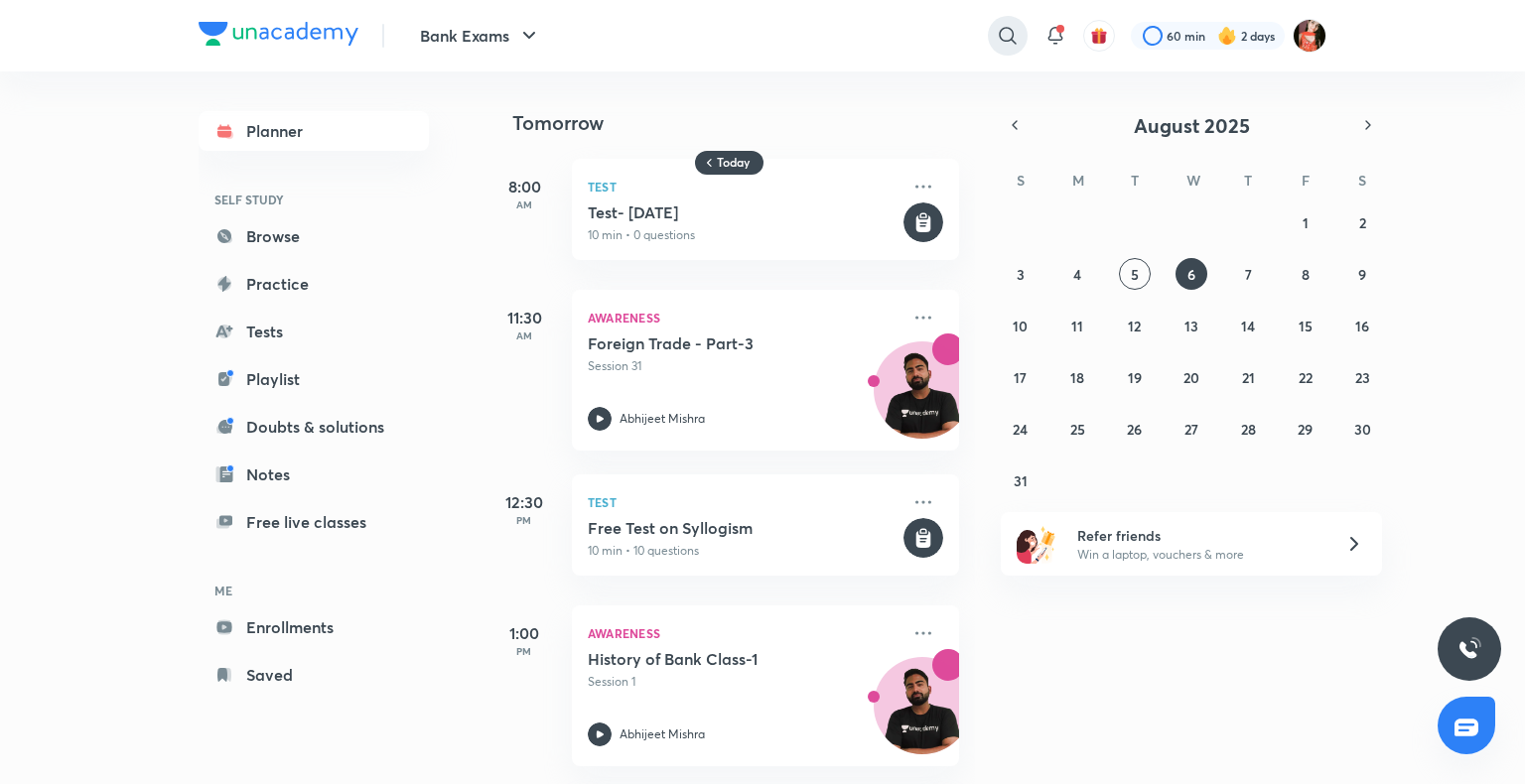 click 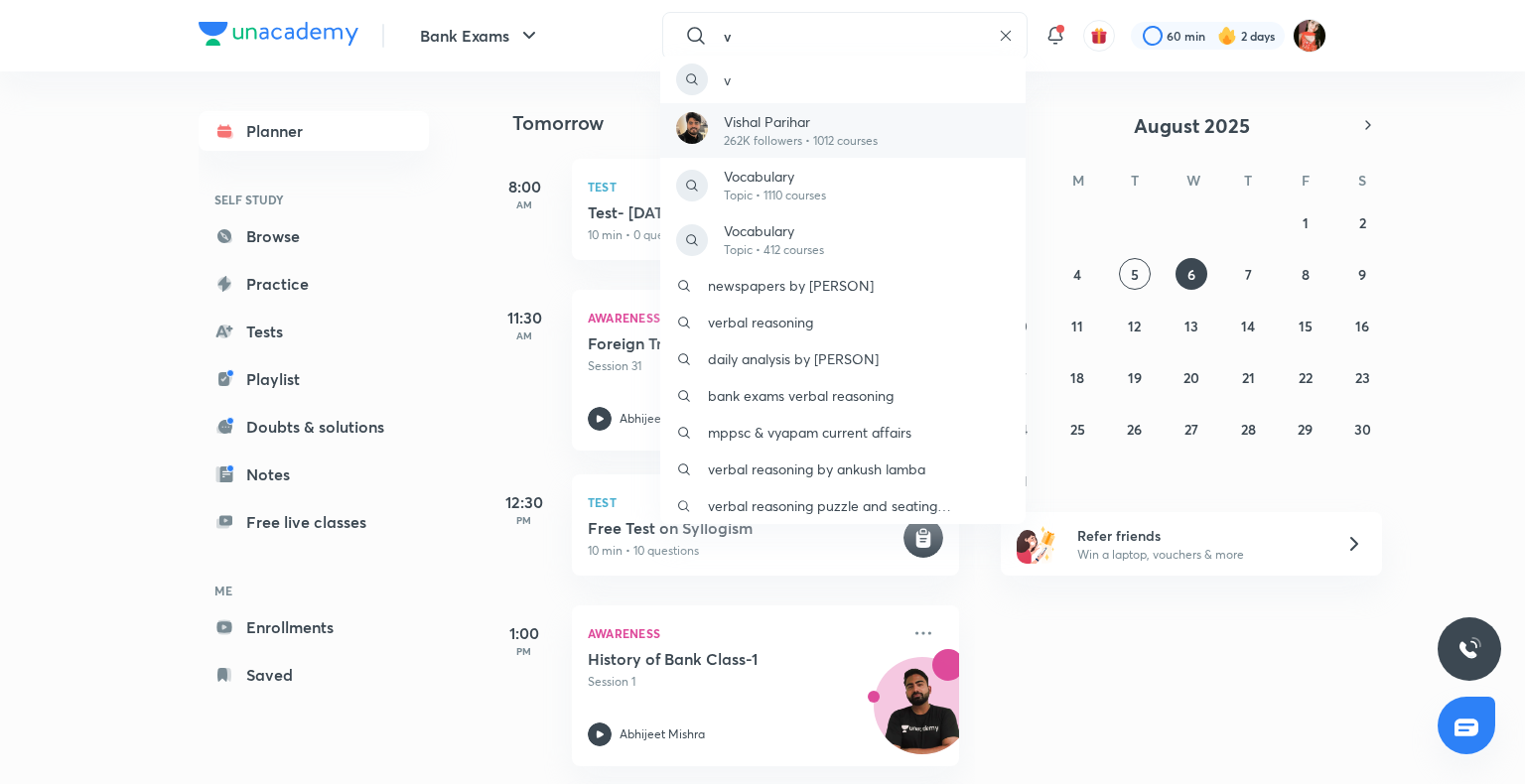 type on "v" 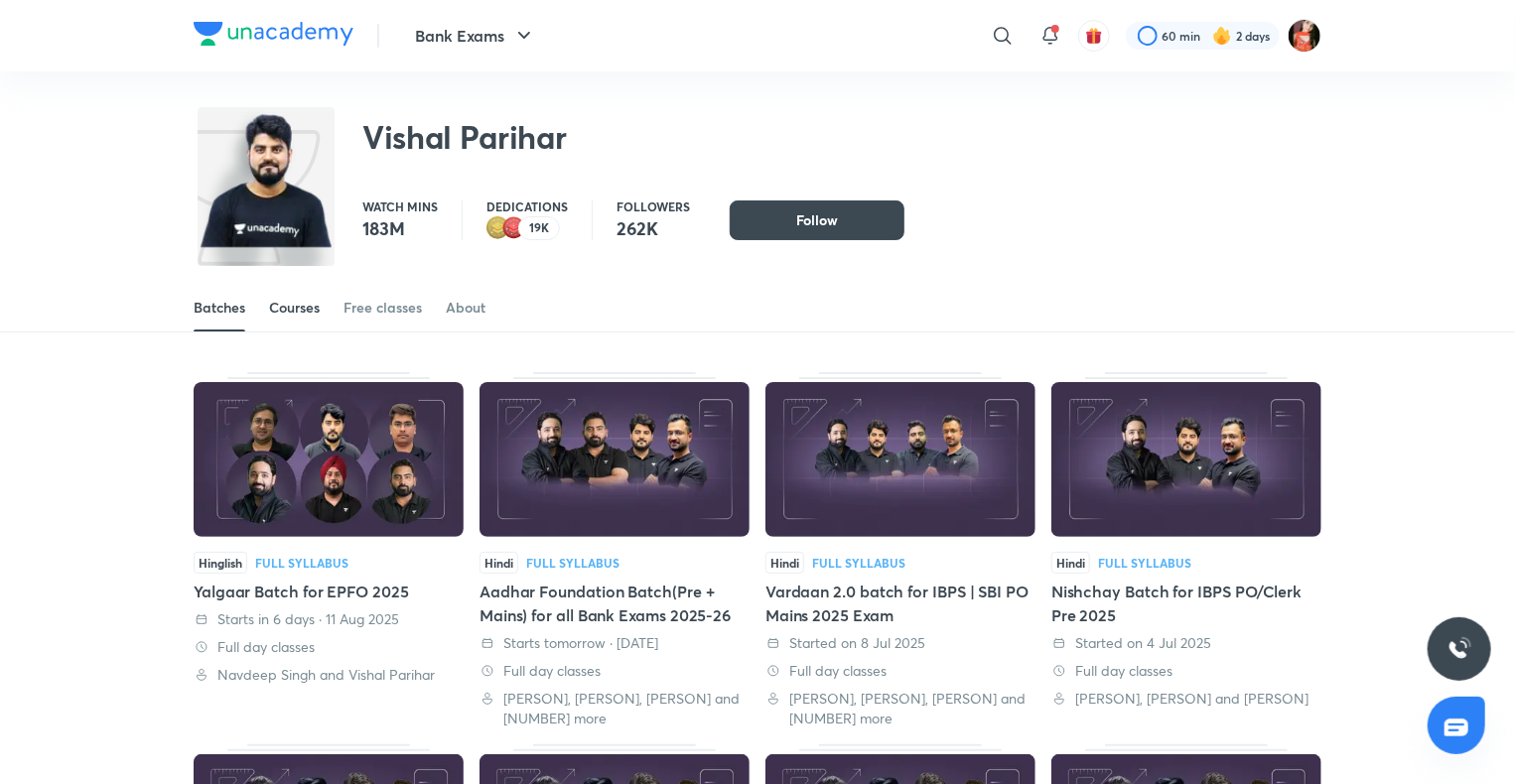 click on "Courses" at bounding box center [294, 308] 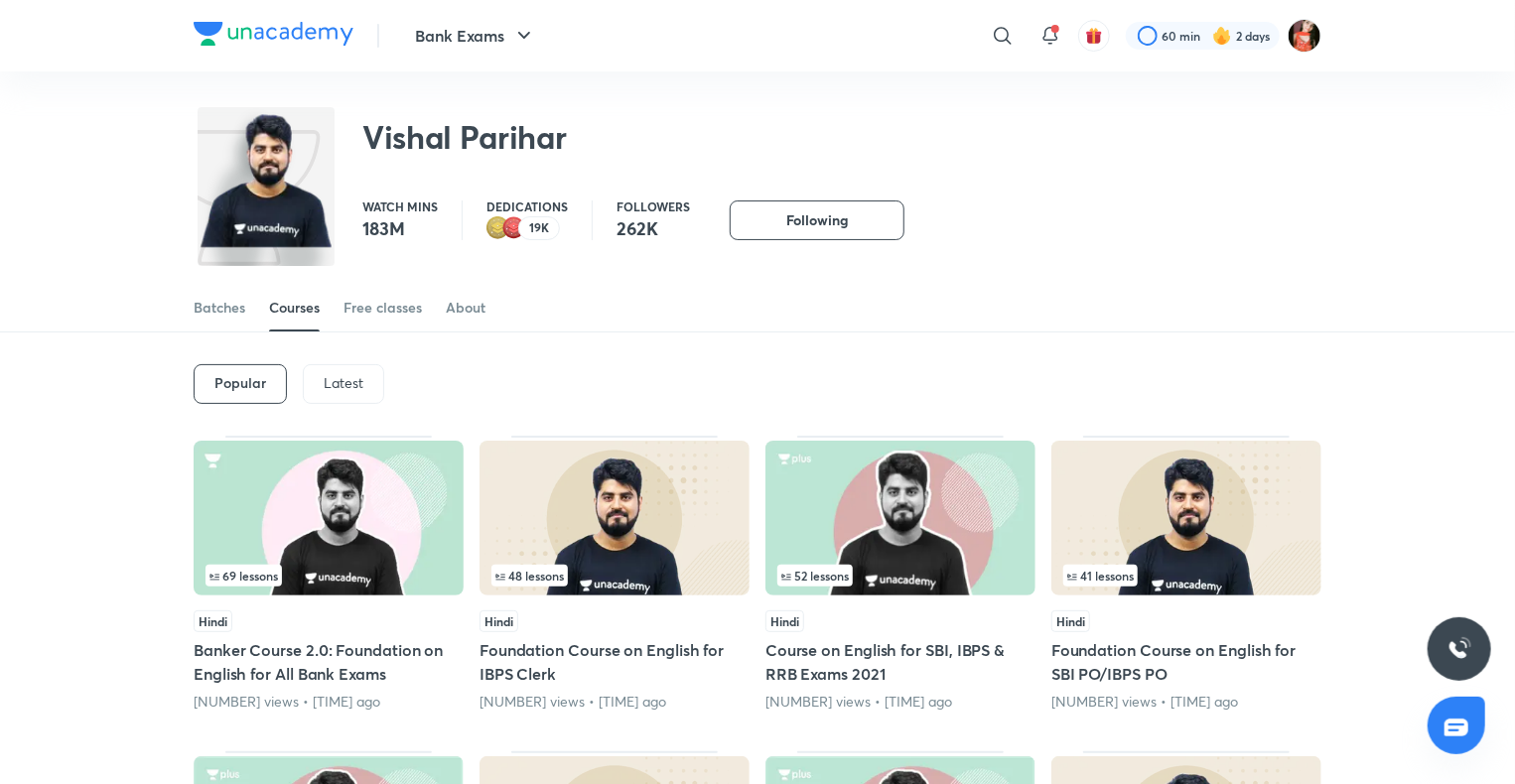 click on "Latest" at bounding box center (344, 383) 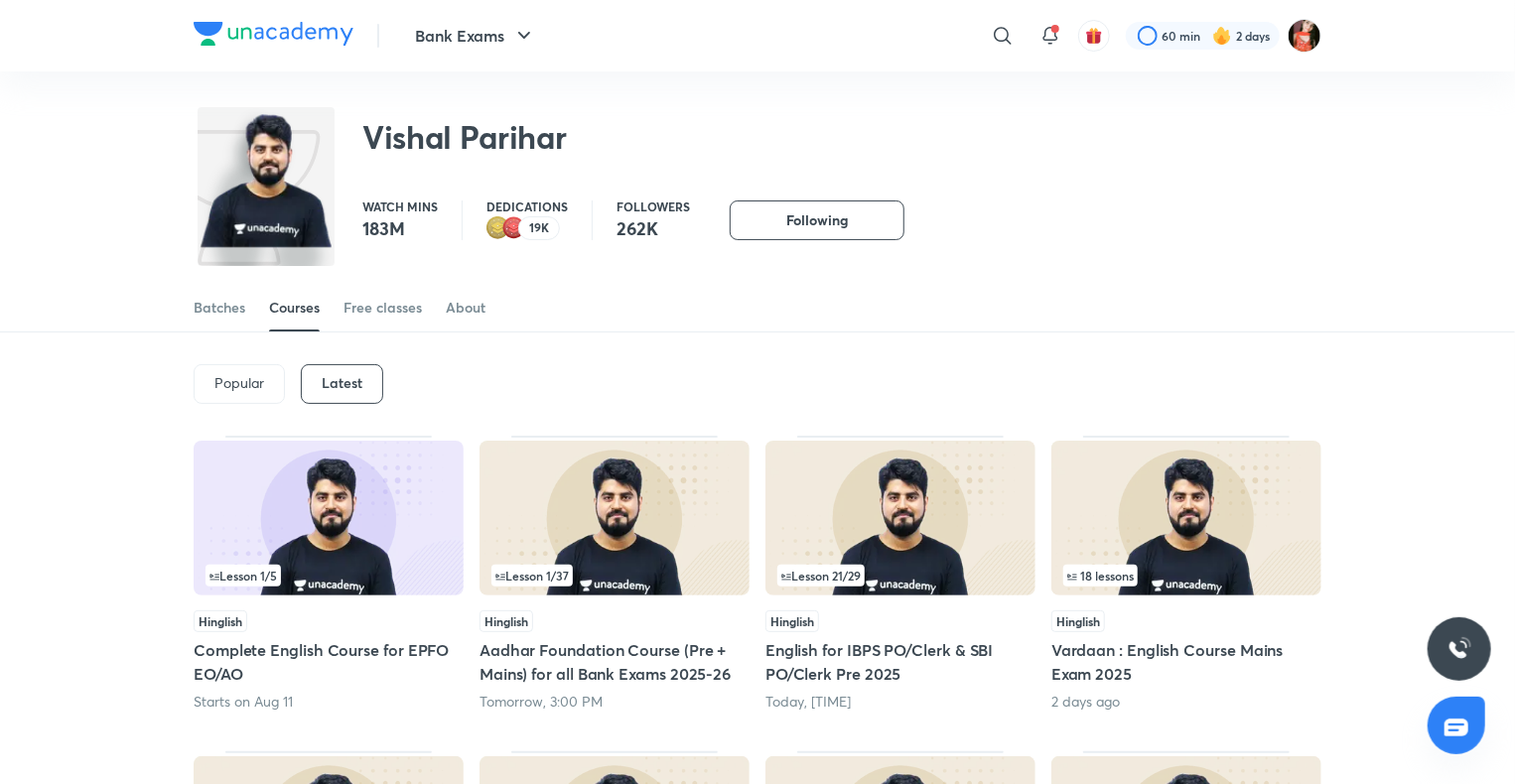 click on "English for IBPS PO/Clerk & SBI PO/Clerk Pre 2025" at bounding box center (900, 662) 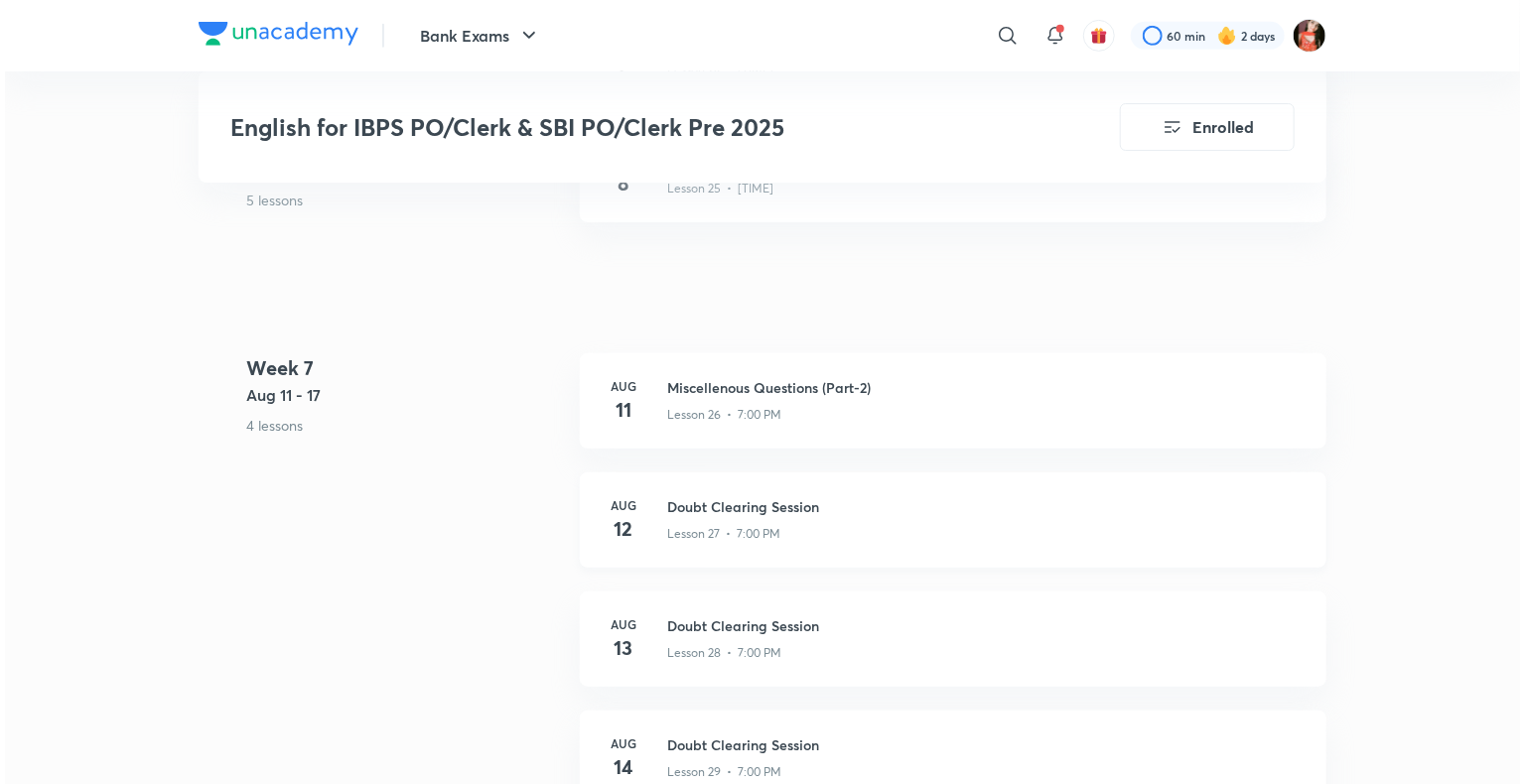 scroll, scrollTop: 3374, scrollLeft: 0, axis: vertical 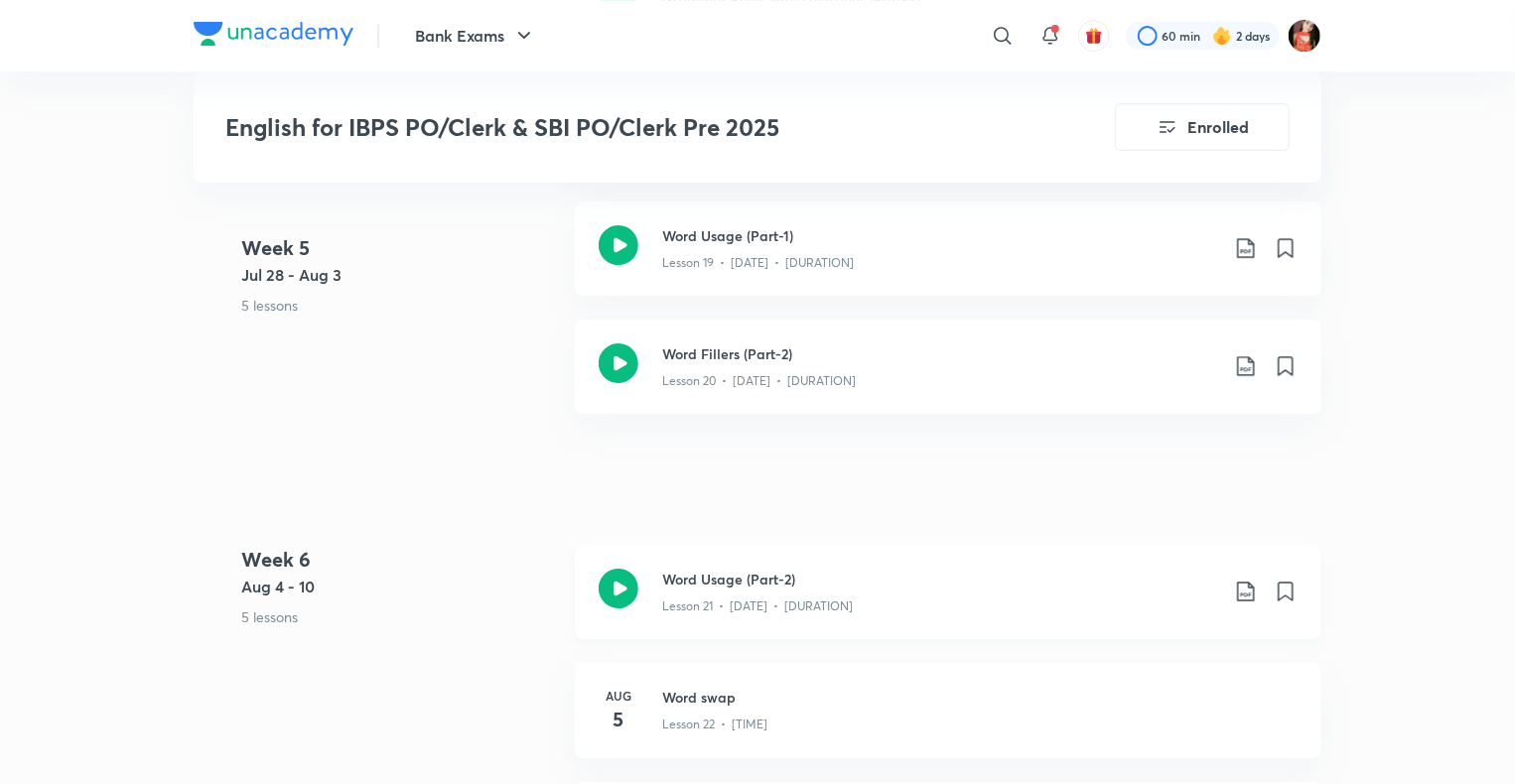 click on "Word Usage (Part-2) Lesson 21  •  [DATE]  •  [DURATION]" at bounding box center [980, 591] 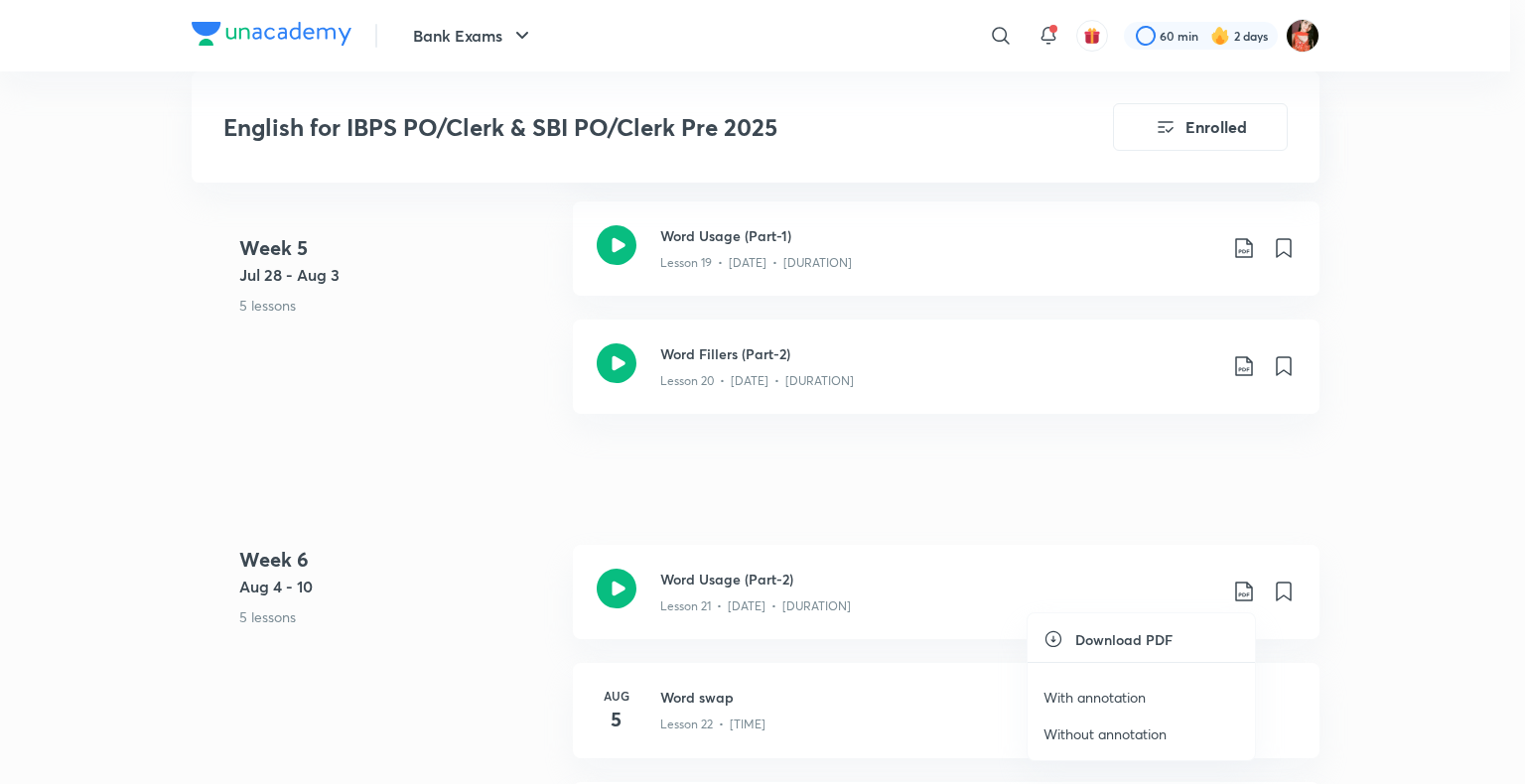 click on "With annotation" at bounding box center (1094, 697) 